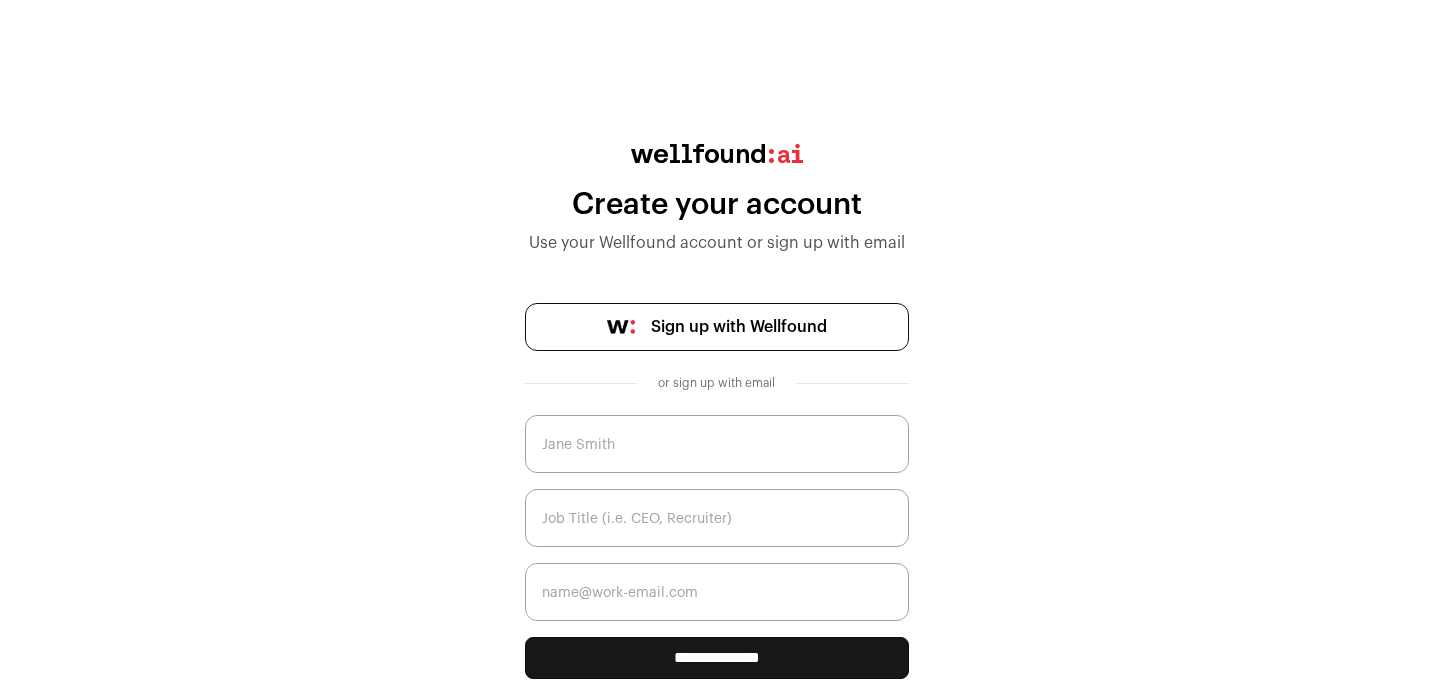 scroll, scrollTop: 0, scrollLeft: 0, axis: both 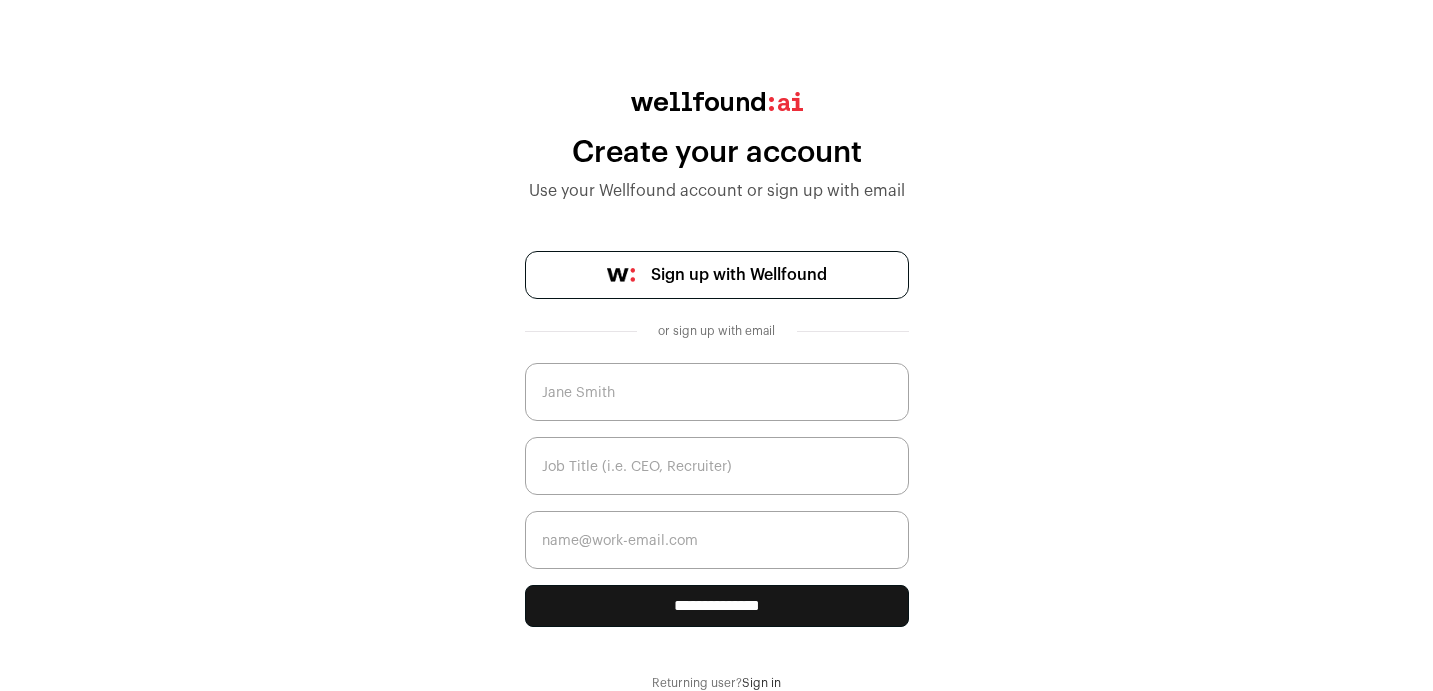 click on "Sign up with Wellfound" at bounding box center (739, 275) 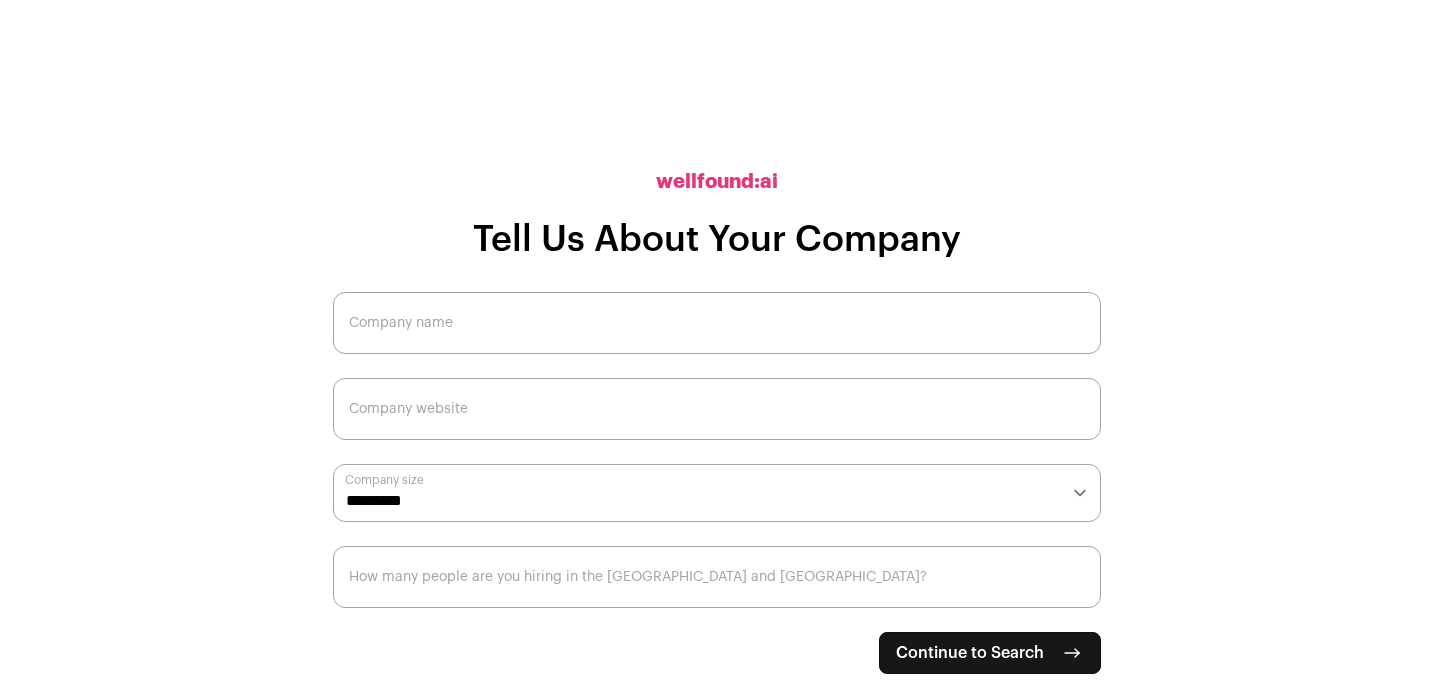 scroll, scrollTop: 0, scrollLeft: 0, axis: both 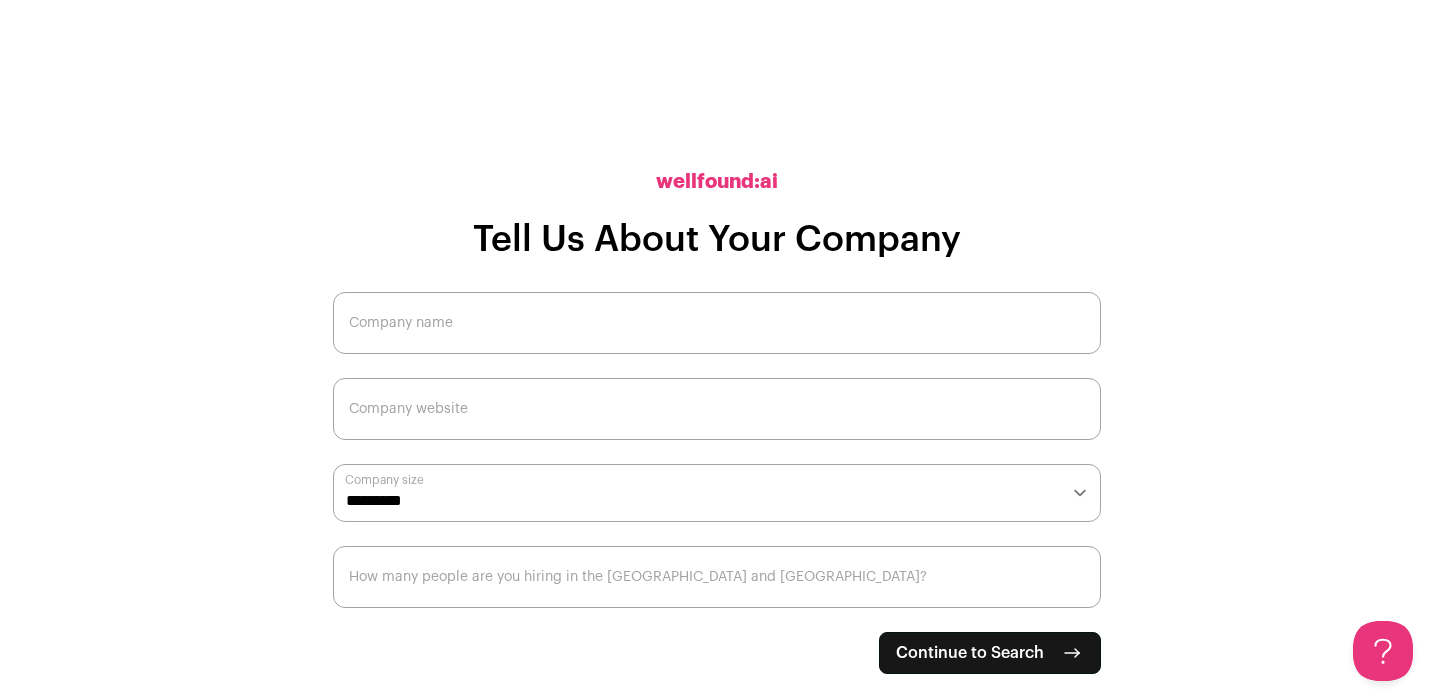 click on "Company name" at bounding box center [717, 323] 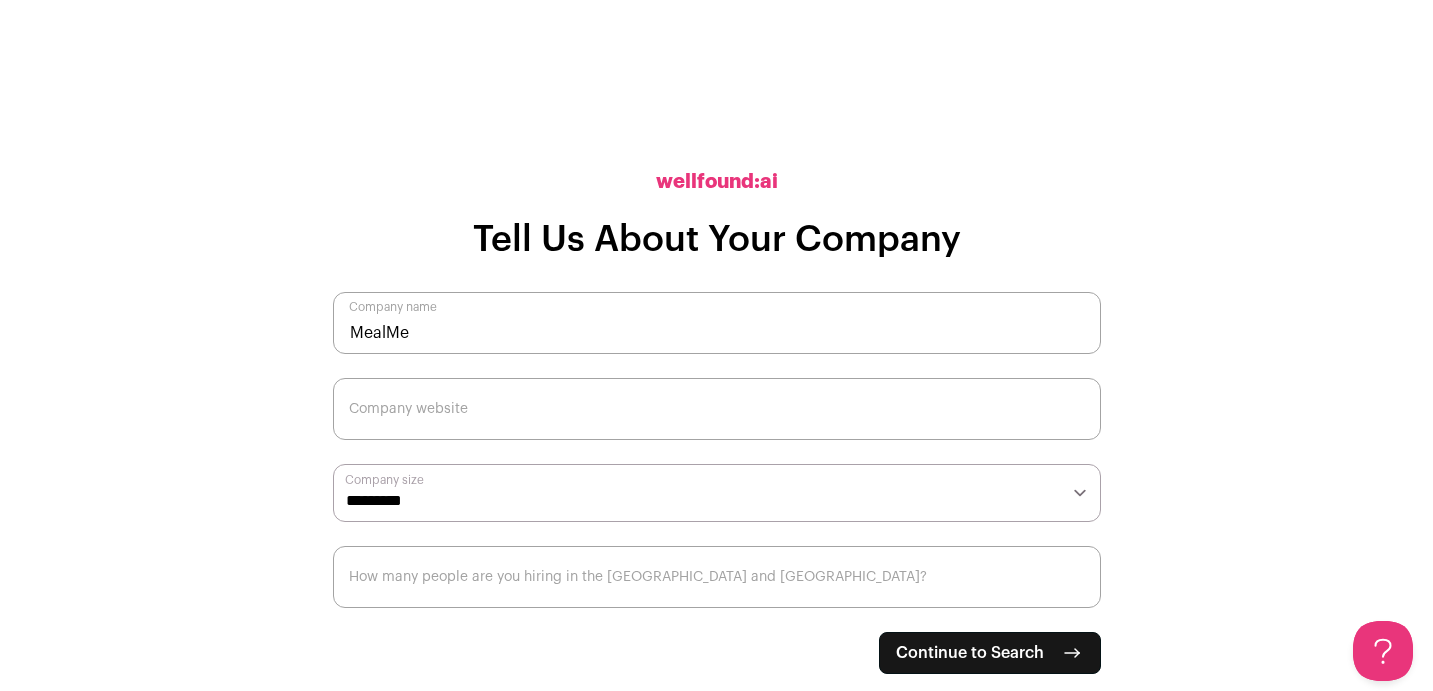 type on "MealMe" 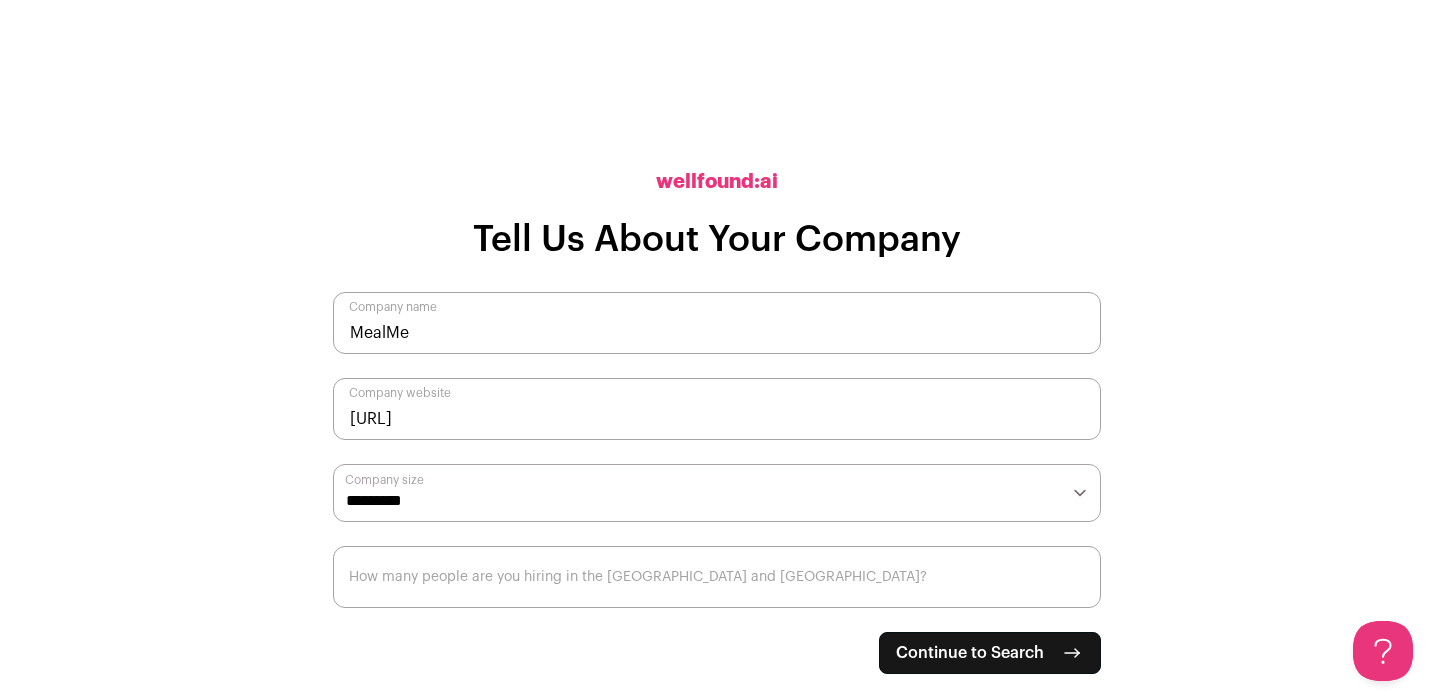type on "[URL]" 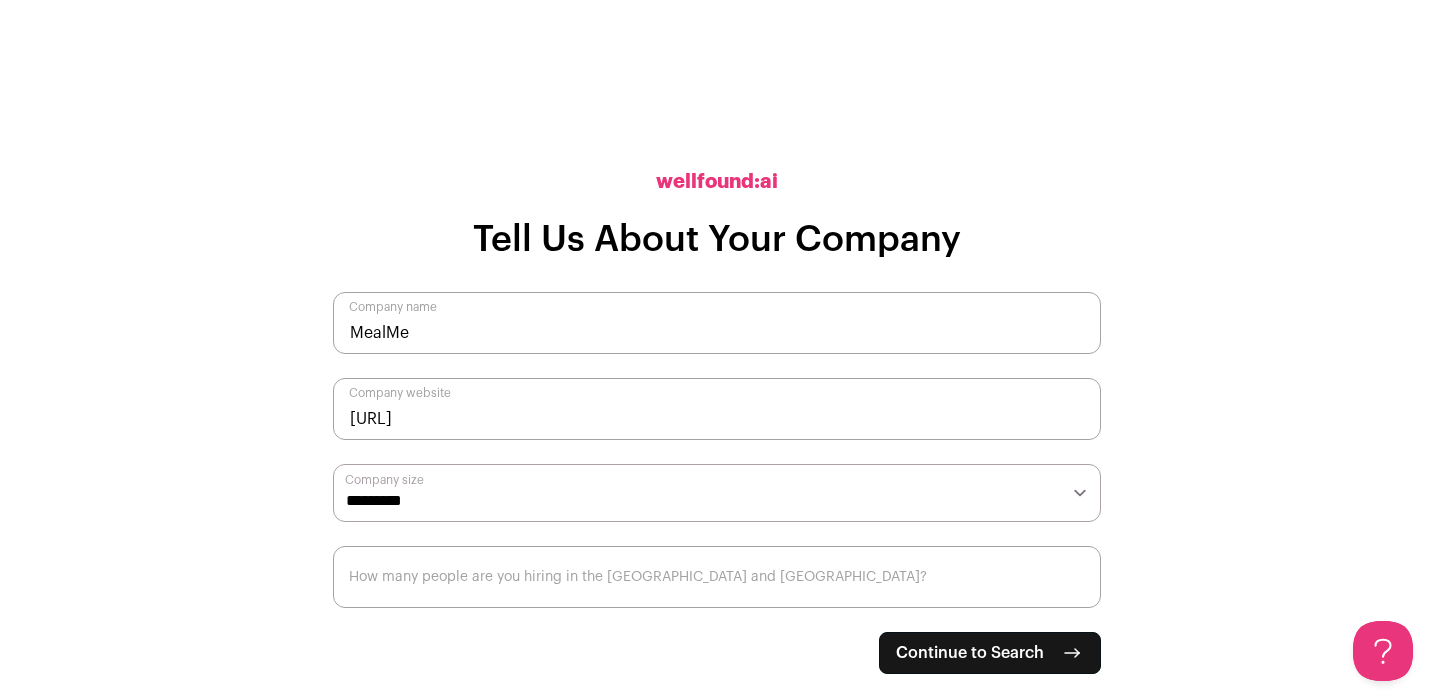 click on "**********" at bounding box center (717, 493) 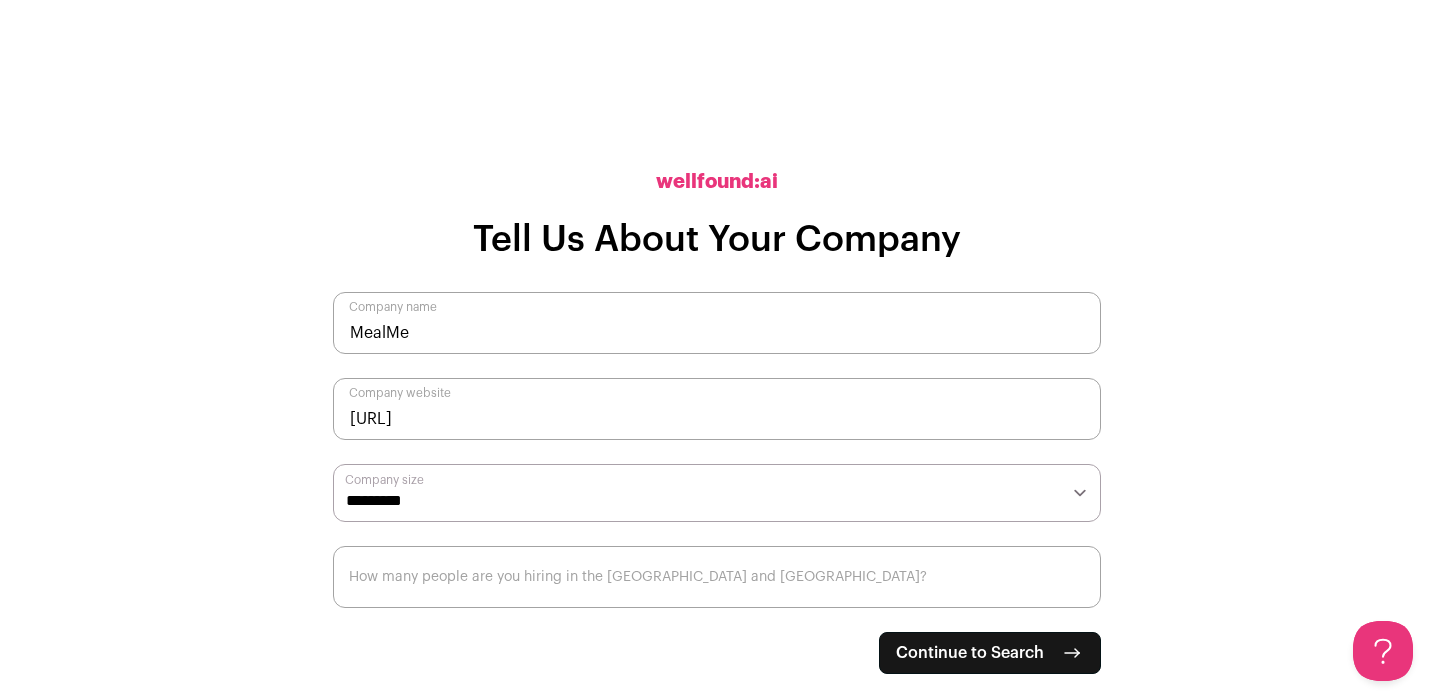 select on "*" 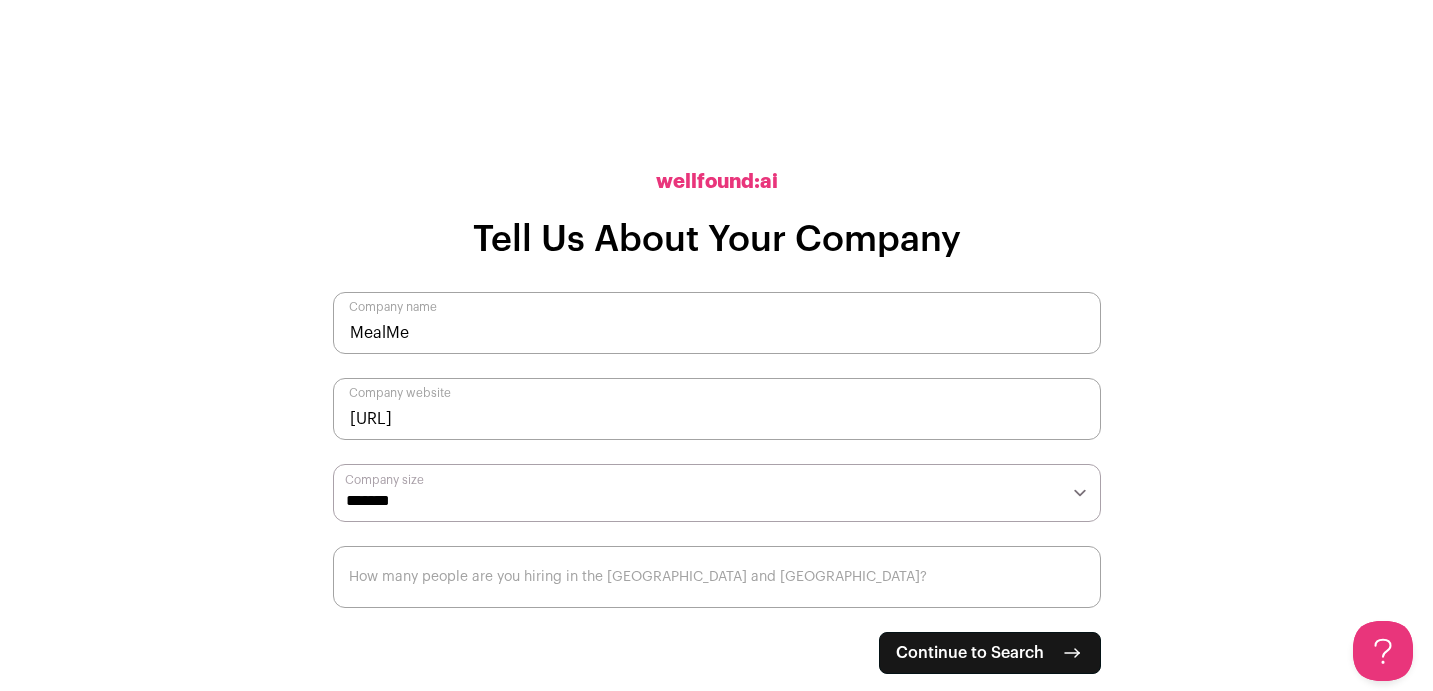 click on "How many people are you hiring in the [GEOGRAPHIC_DATA] and [GEOGRAPHIC_DATA]?" at bounding box center (717, 577) 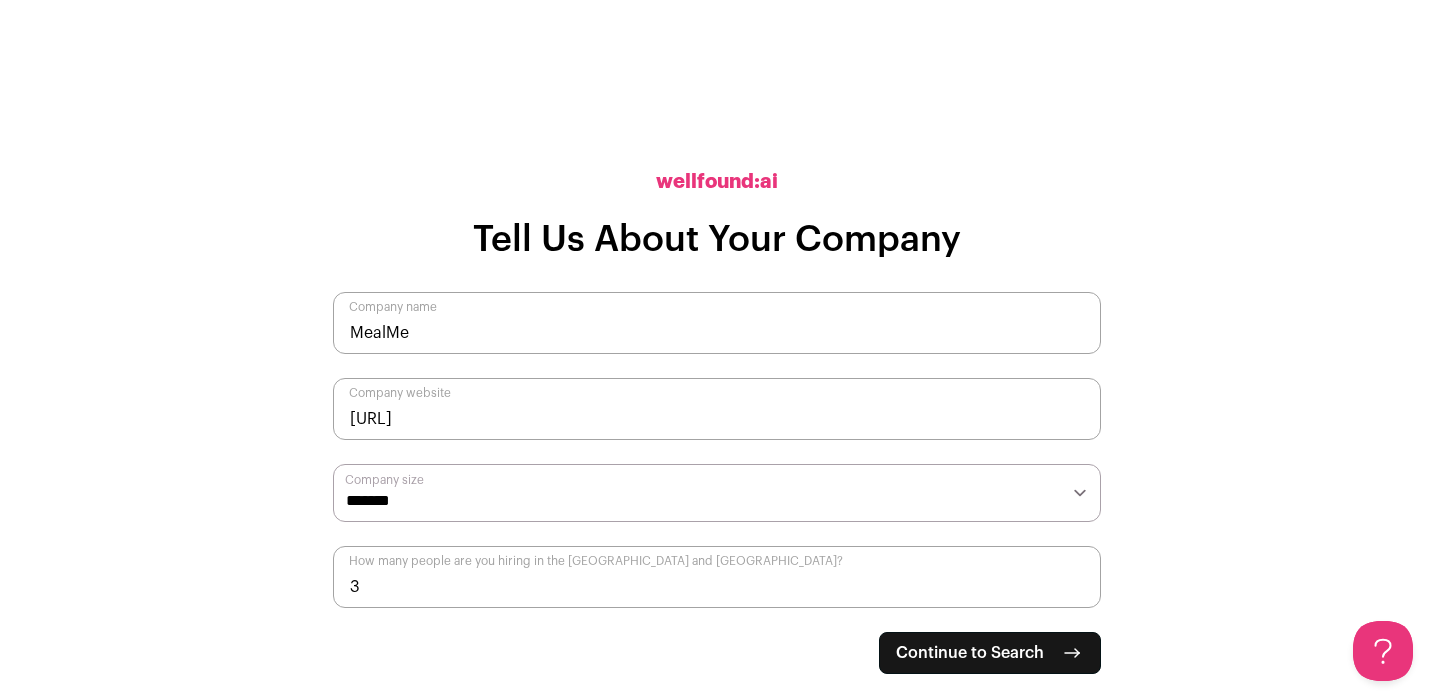 type on "3" 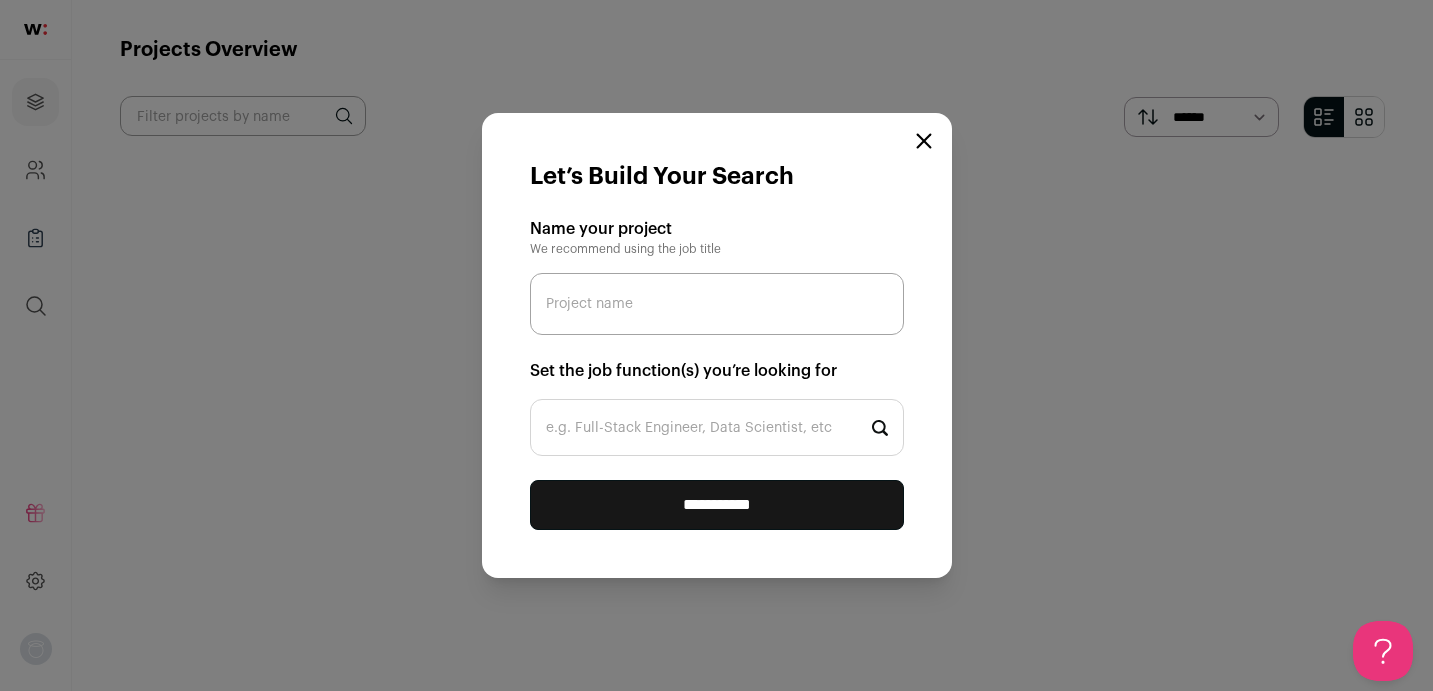 scroll, scrollTop: 0, scrollLeft: 0, axis: both 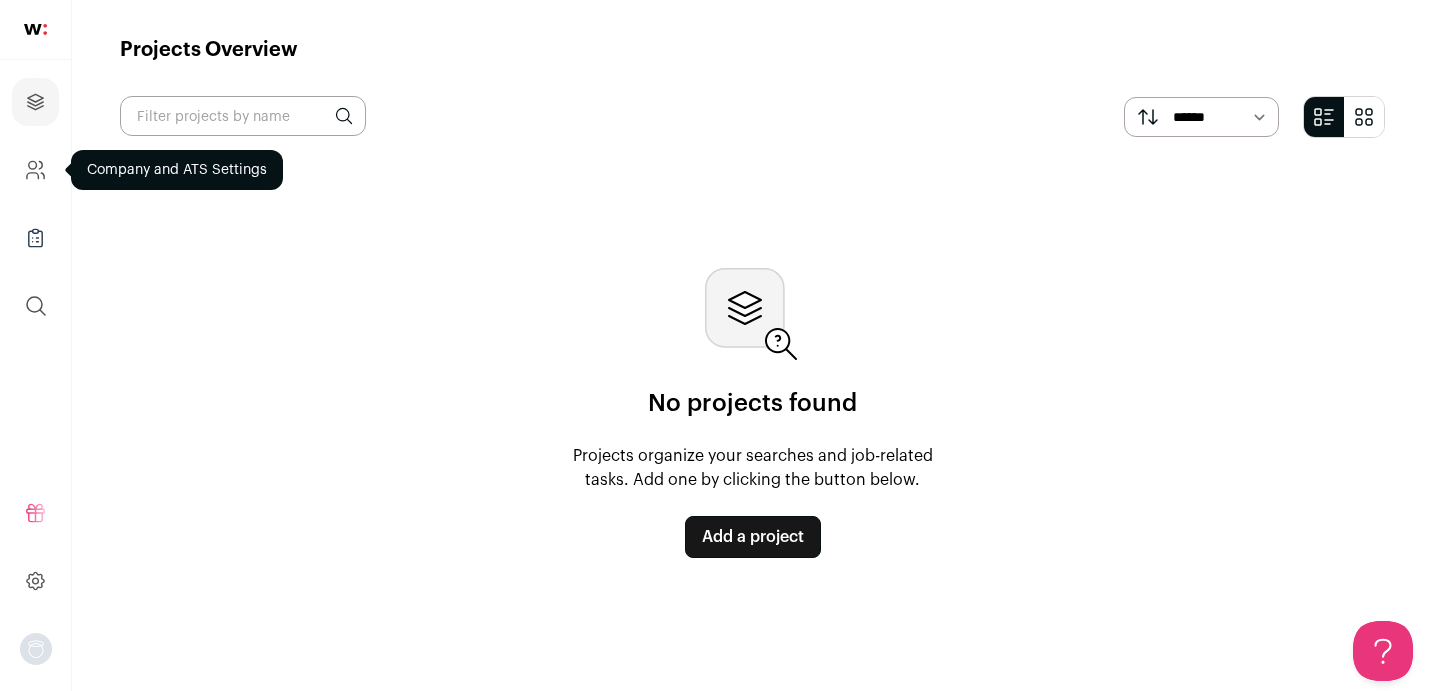 click 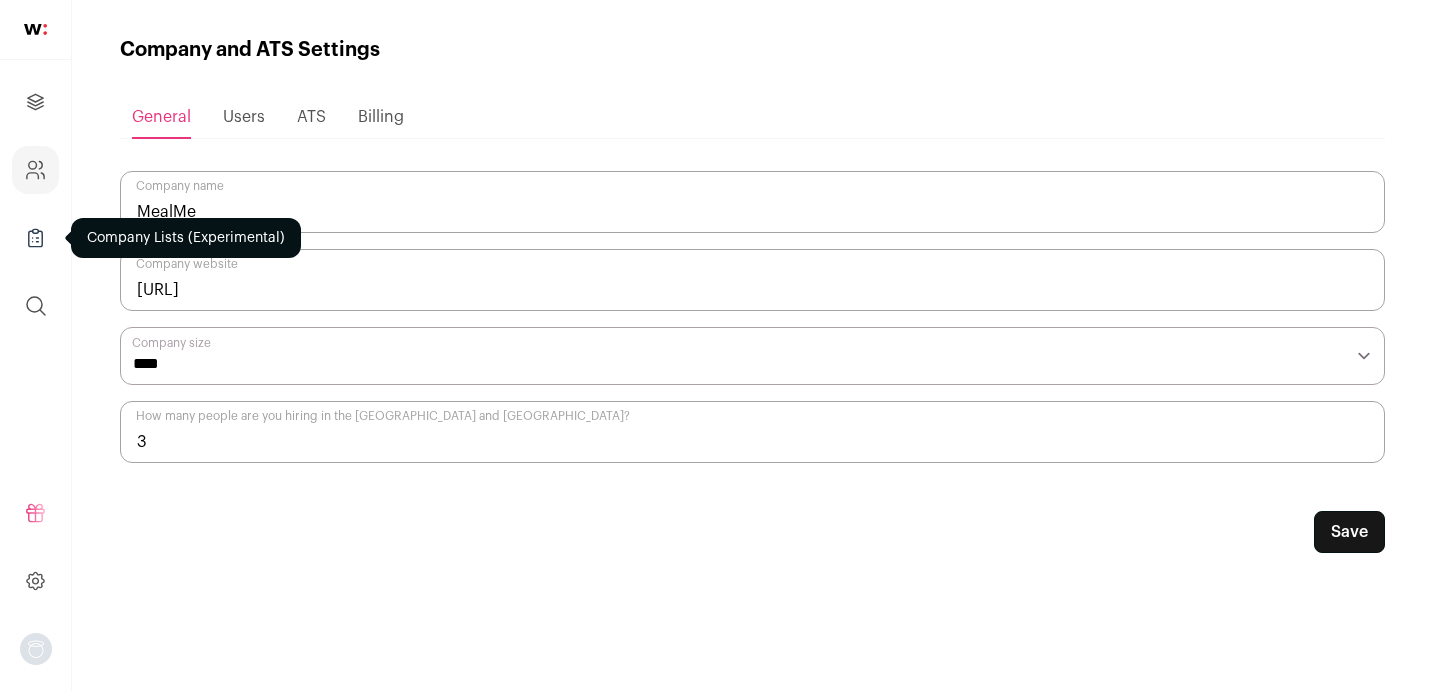 click 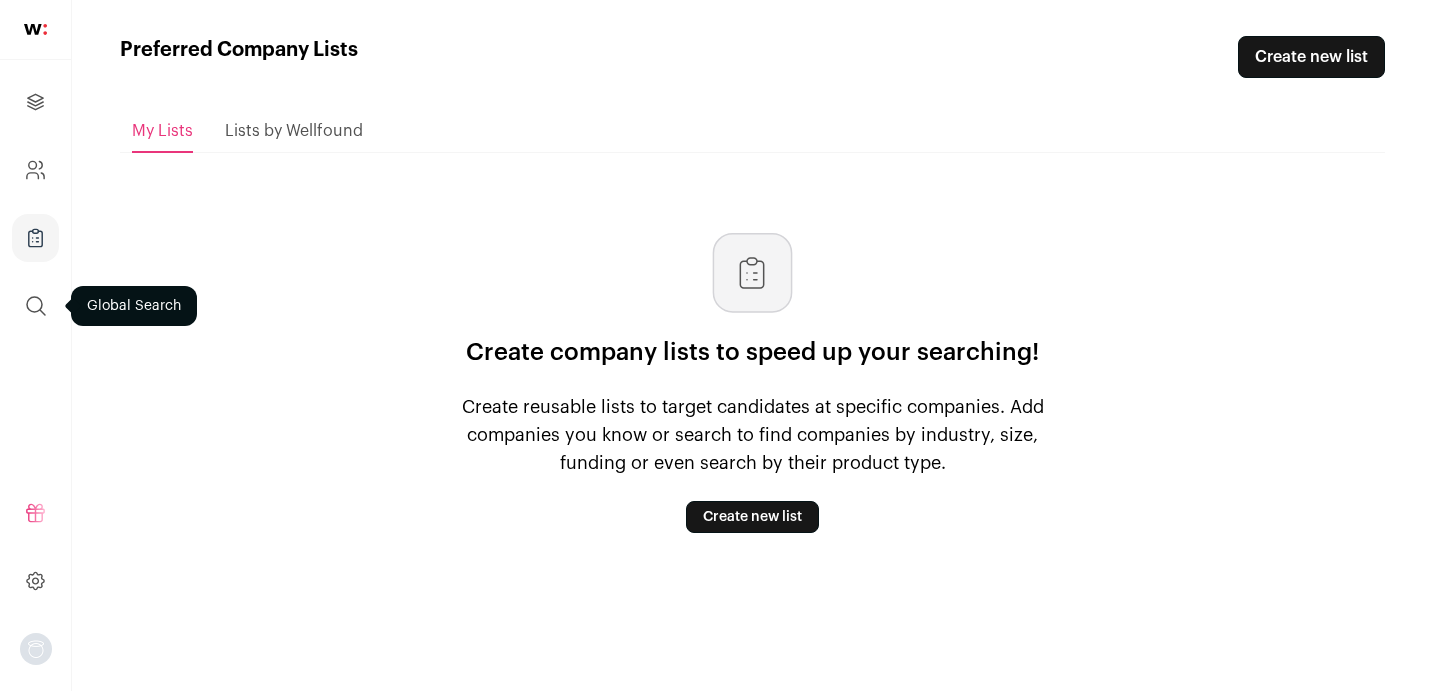 click 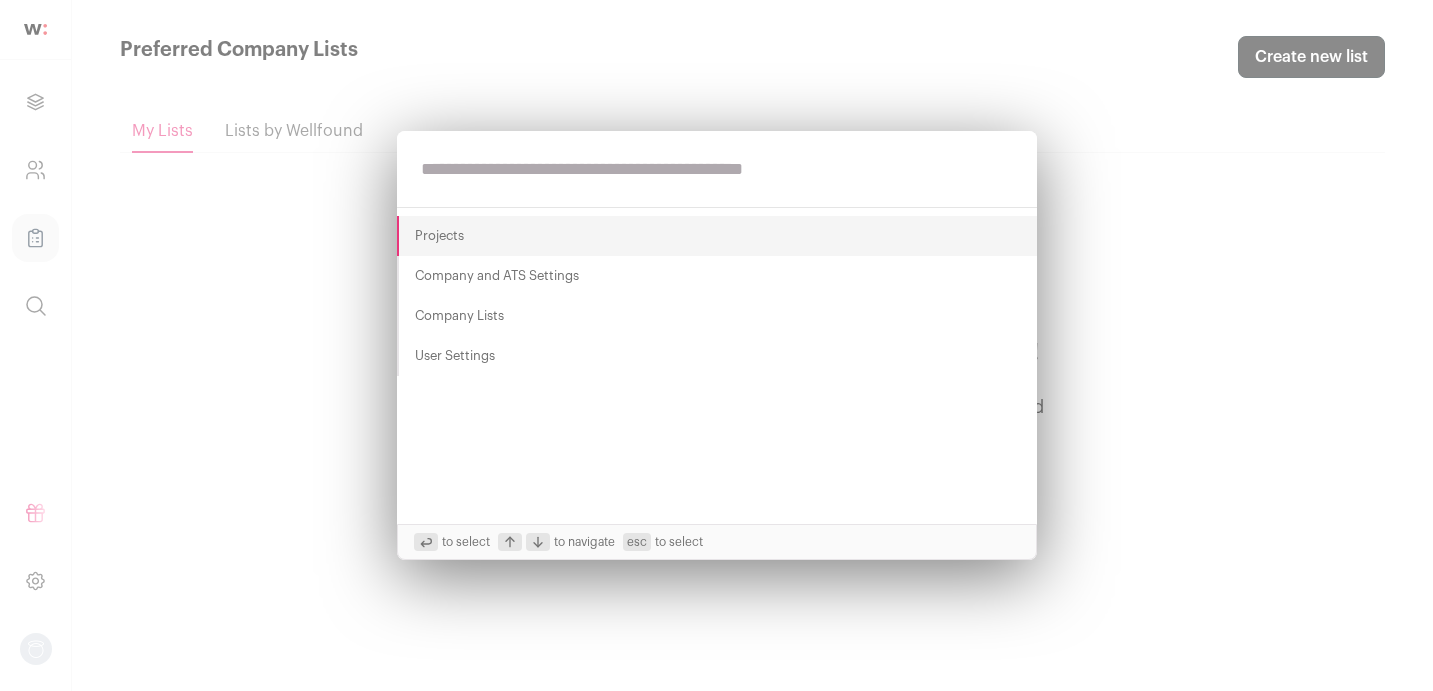 click on "Company and ATS Settings" at bounding box center (717, 276) 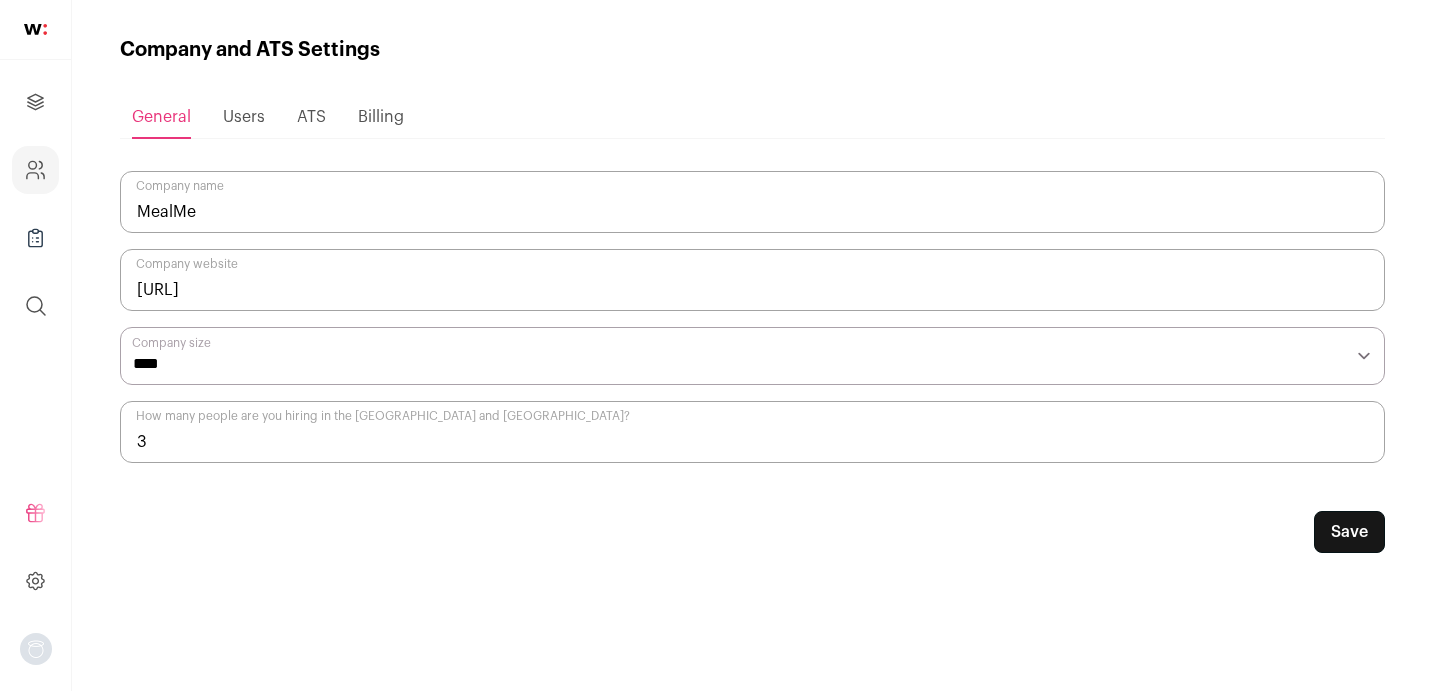click on "General
Users
ATS
Billing" at bounding box center (752, 117) 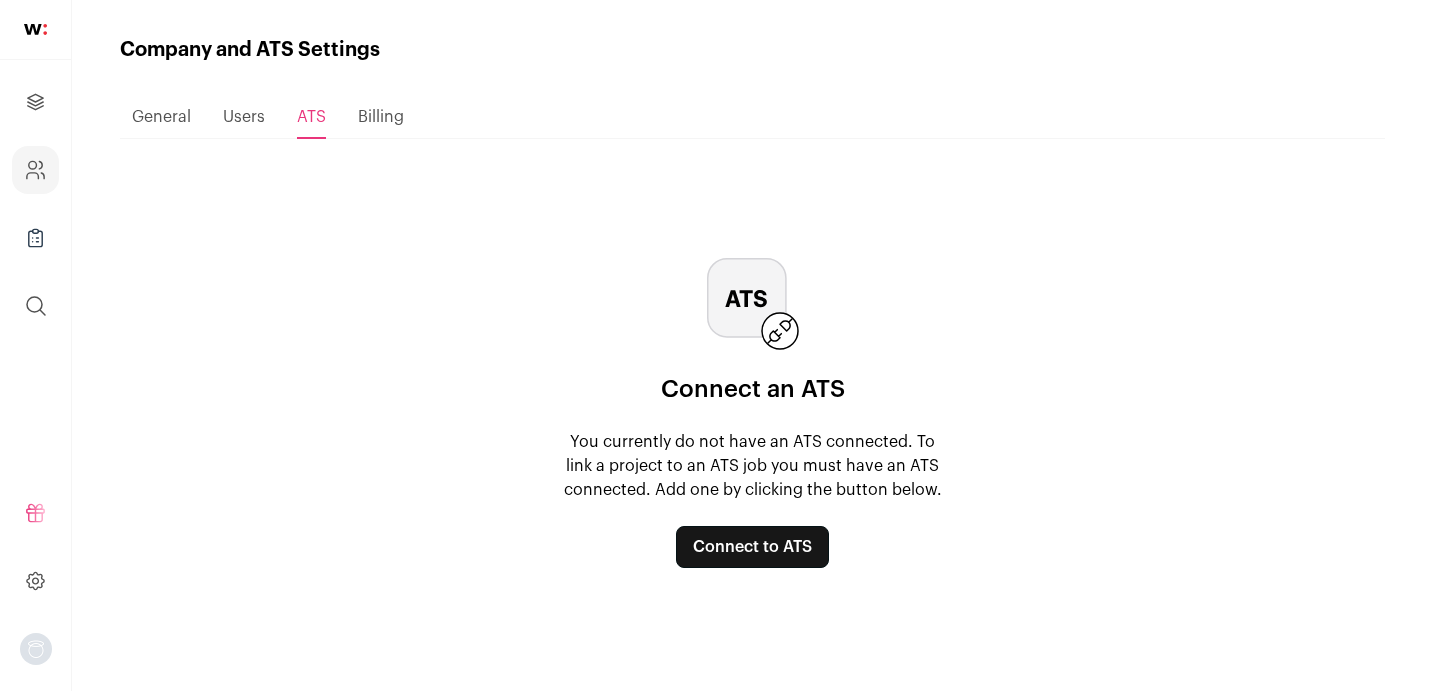 click on "Connect an ATS
You currently do not have an ATS connected. To link a project to an ATS job you must have an ATS connected. Add one by clicking the button below.
Connect to ATS" at bounding box center [752, 413] 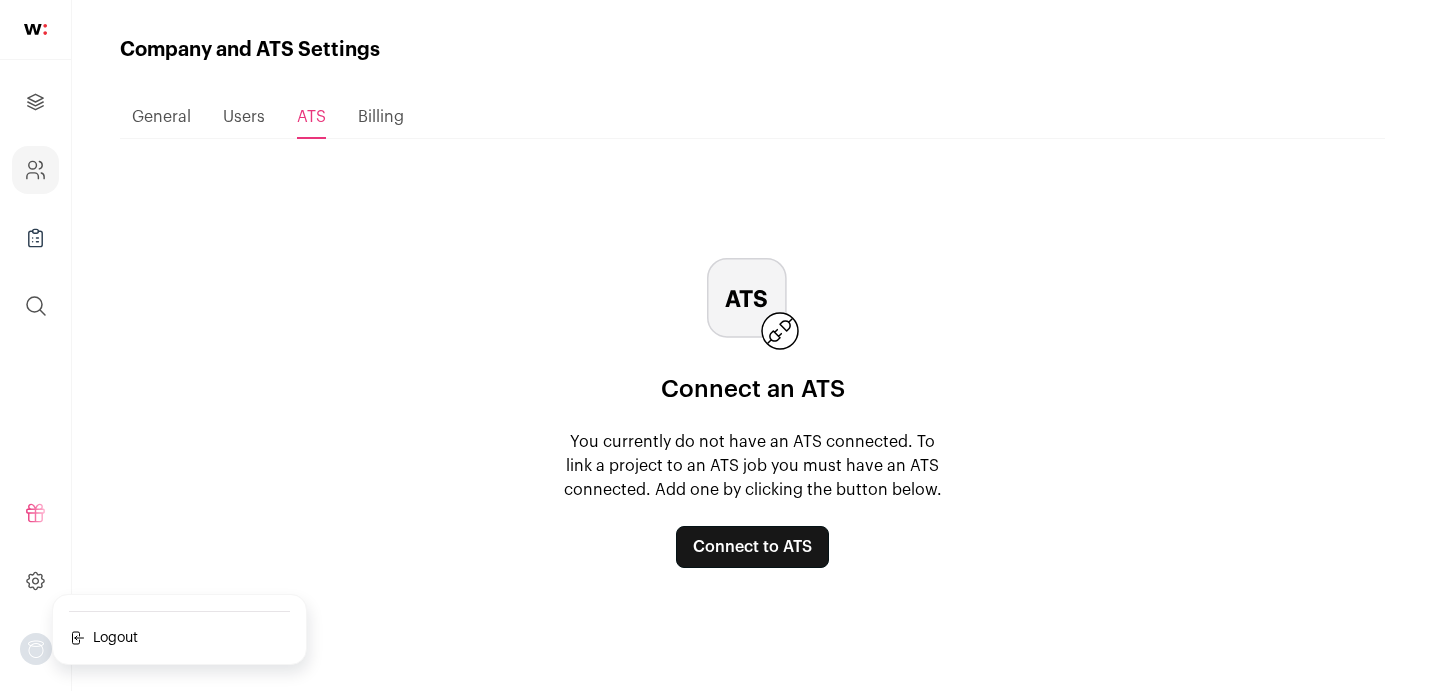 click at bounding box center [36, 649] 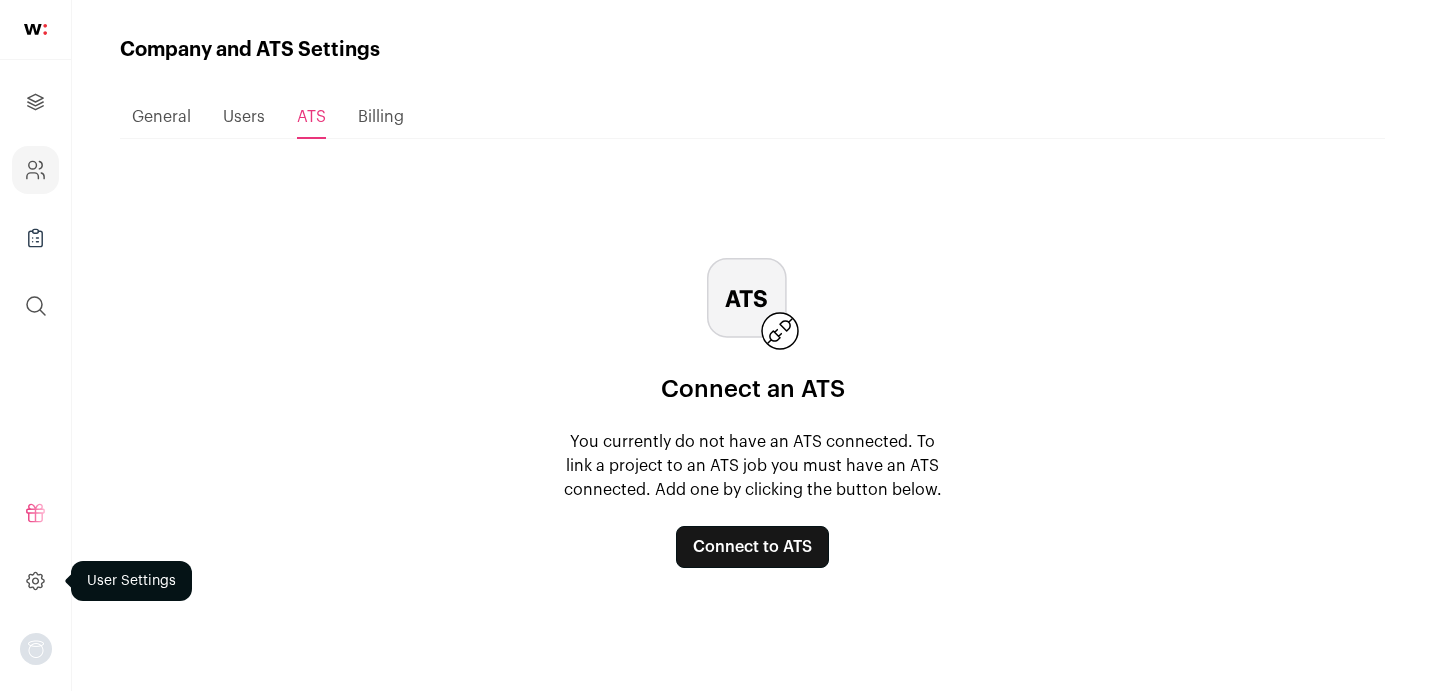 click 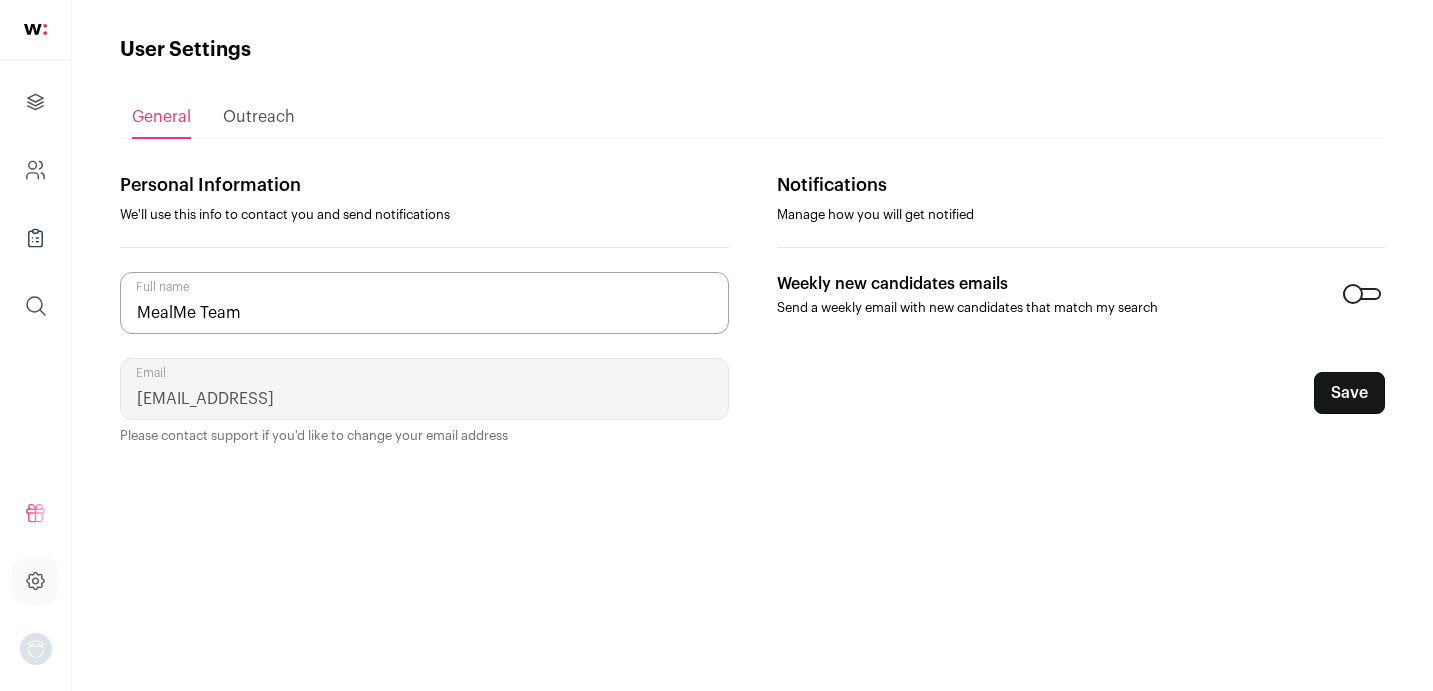 click on "Outreach" at bounding box center [259, 117] 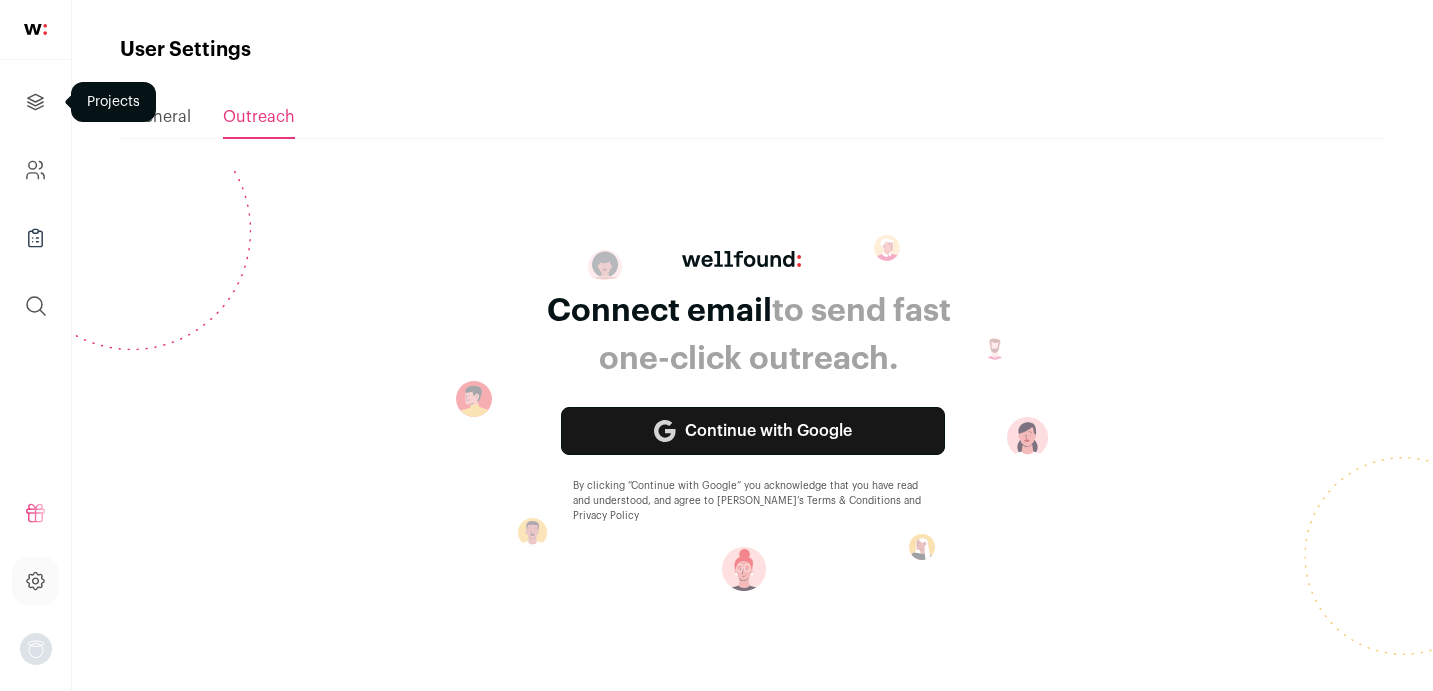 click 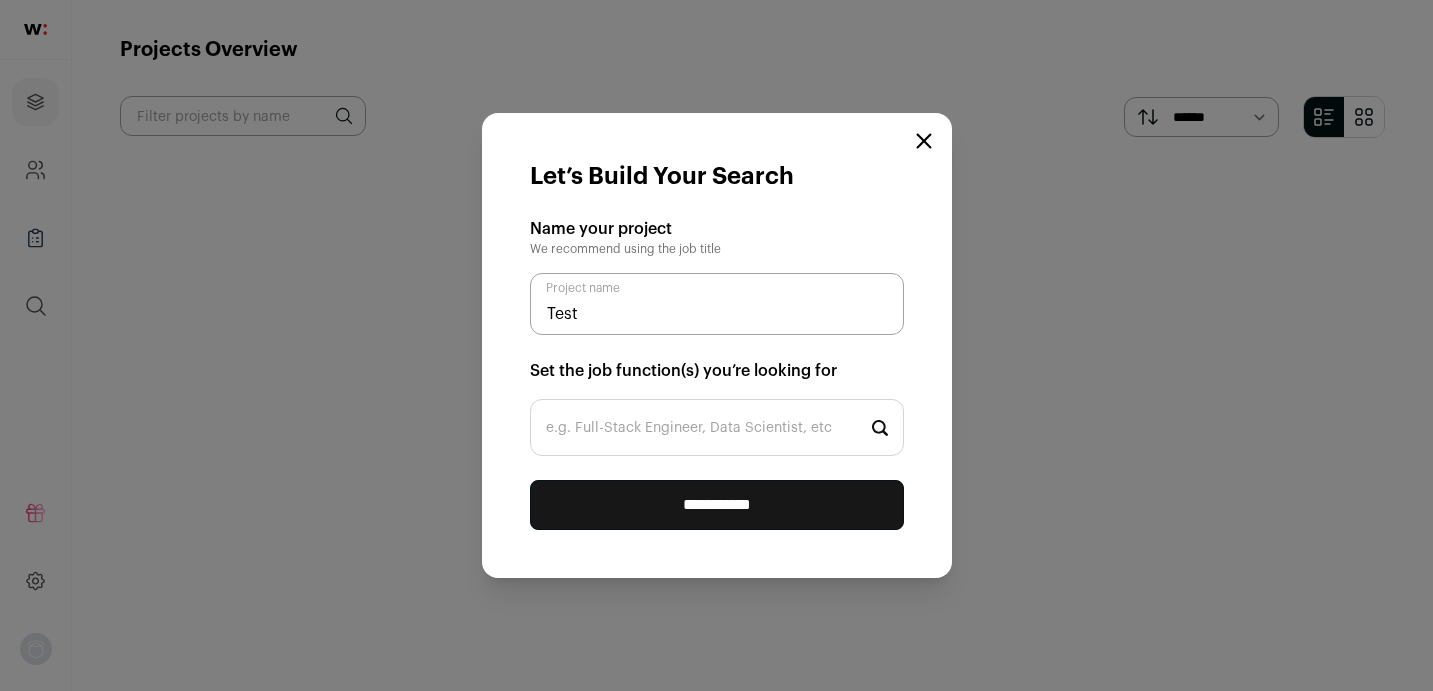 click on "Test" at bounding box center [717, 304] 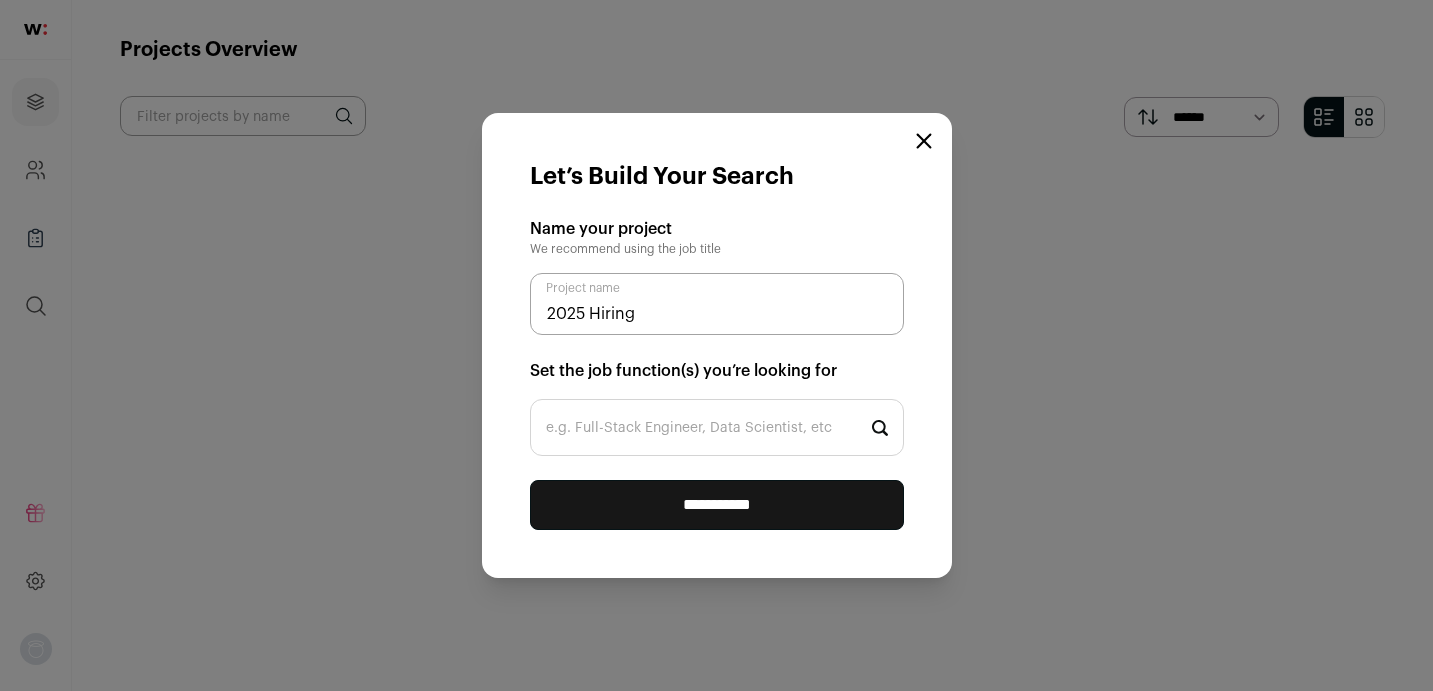 type on "2025 Hiring" 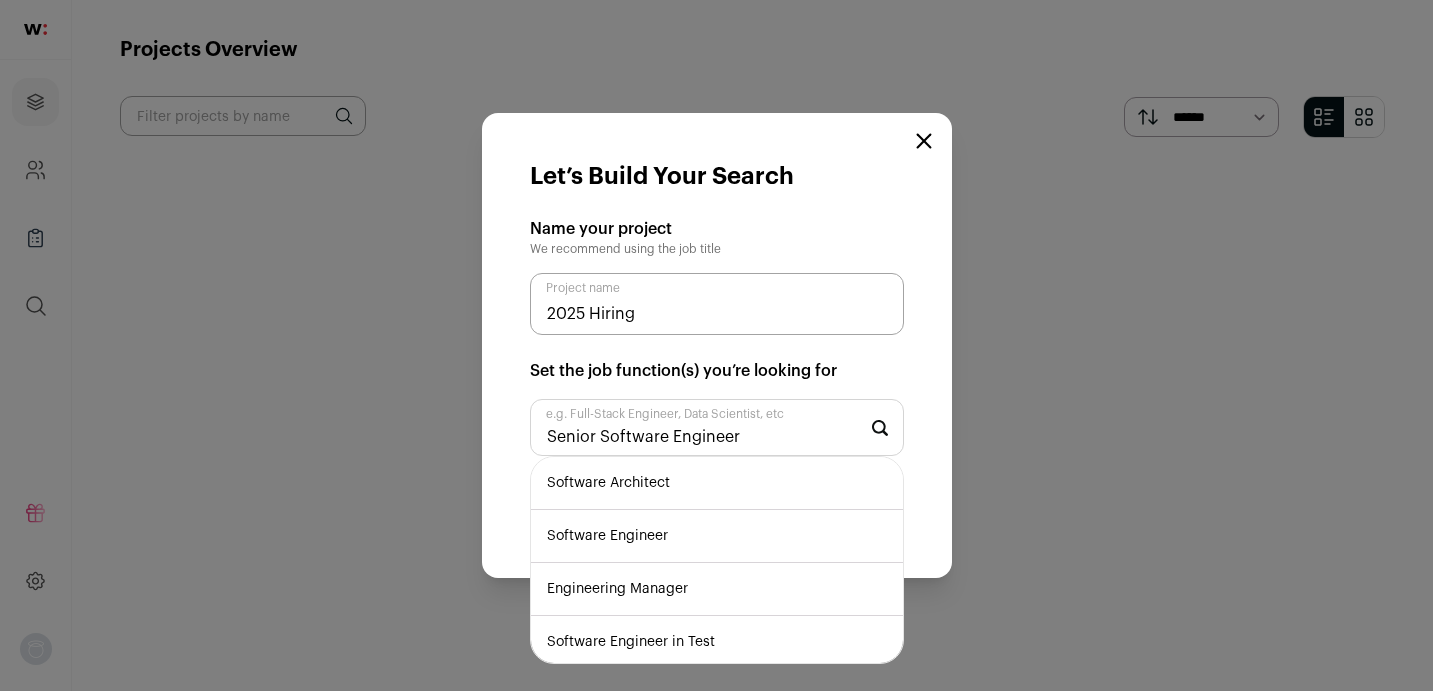 type on "Senior Software Engineer" 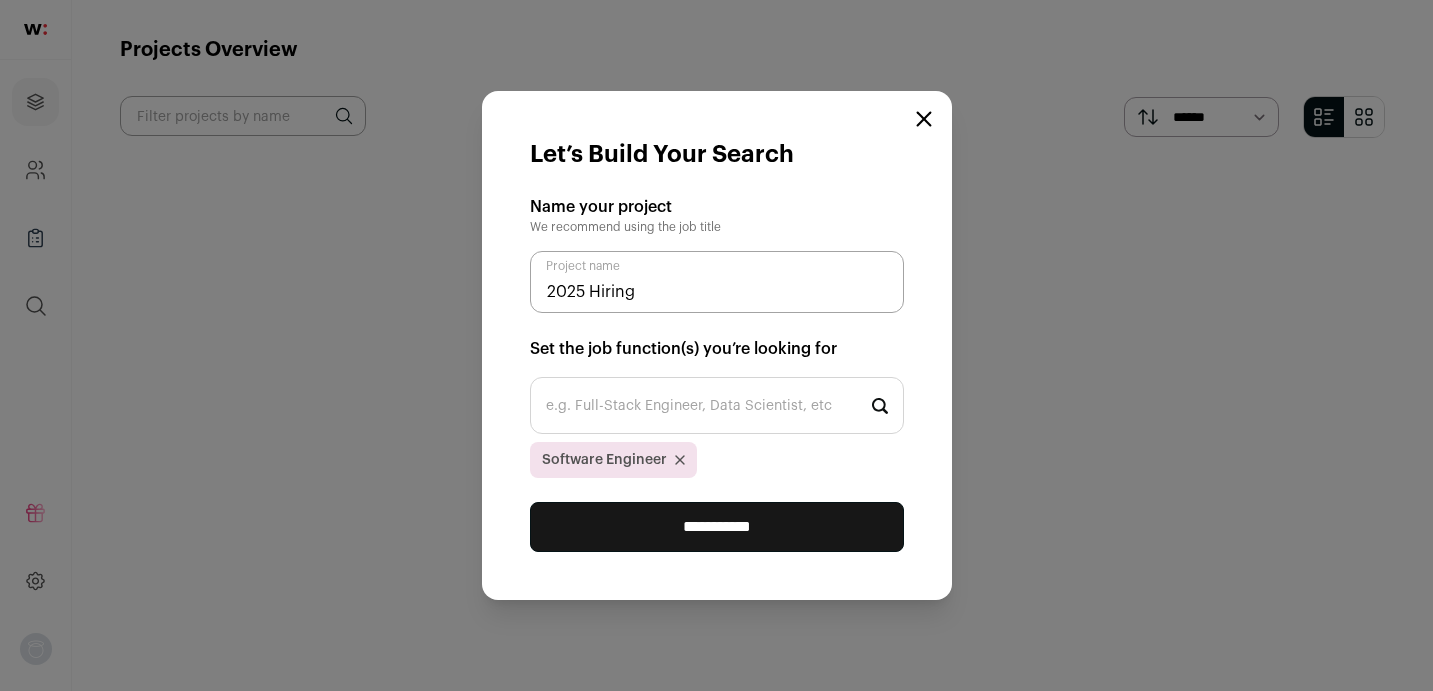 click on "e.g. Full-Stack Engineer, Data Scientist, etc" at bounding box center [717, 405] 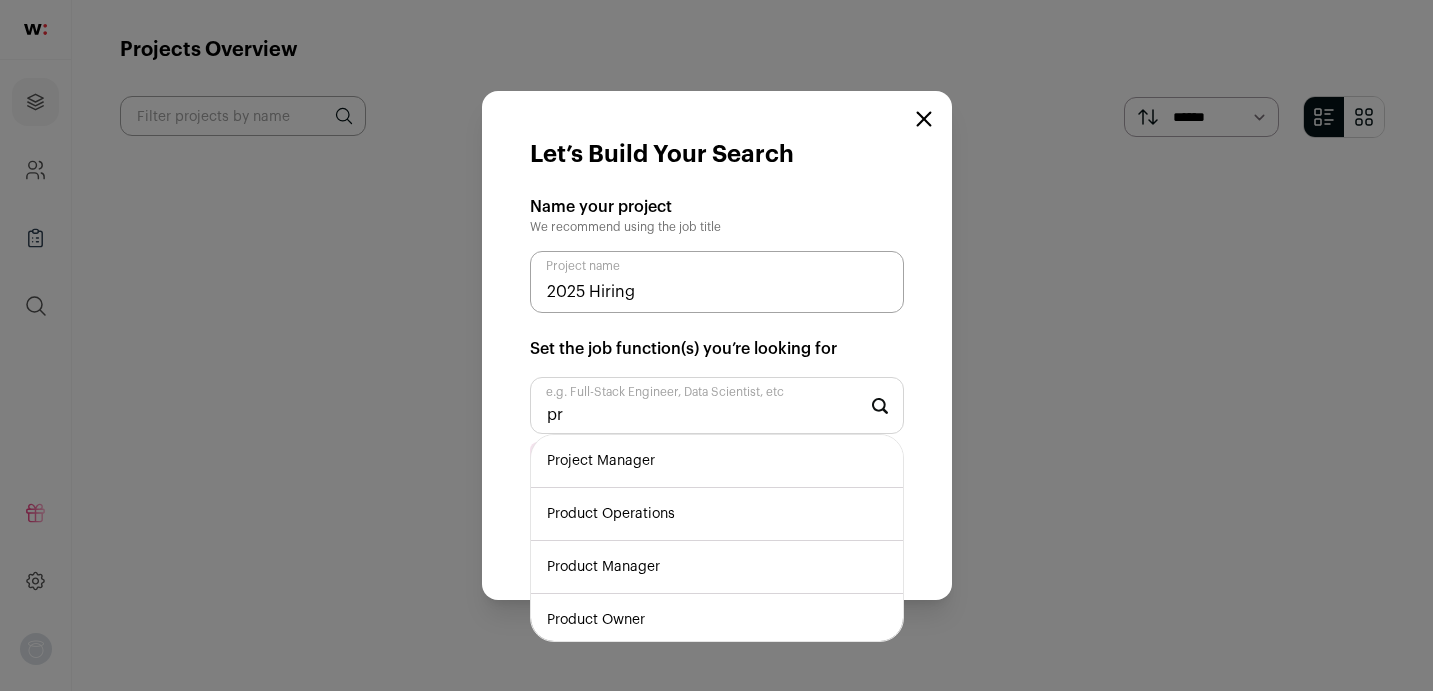 type on "p" 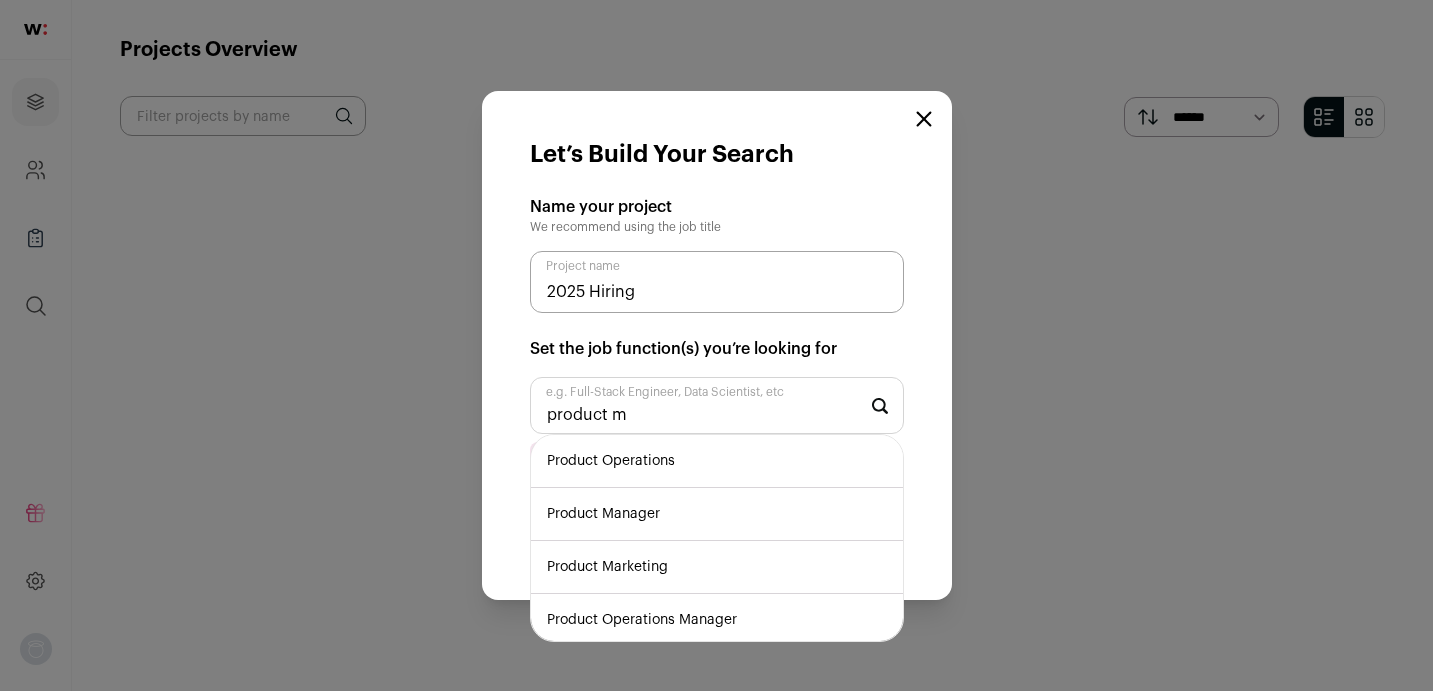 type on "product m" 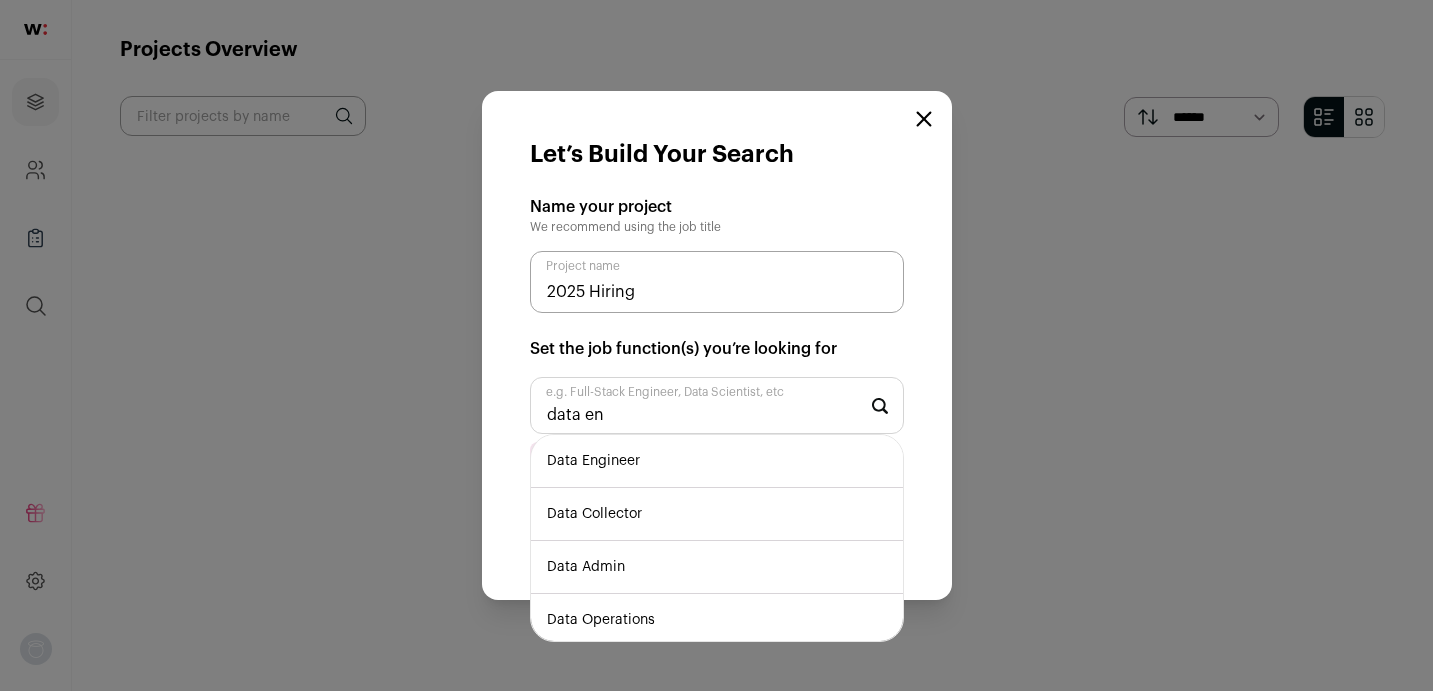 type on "data en" 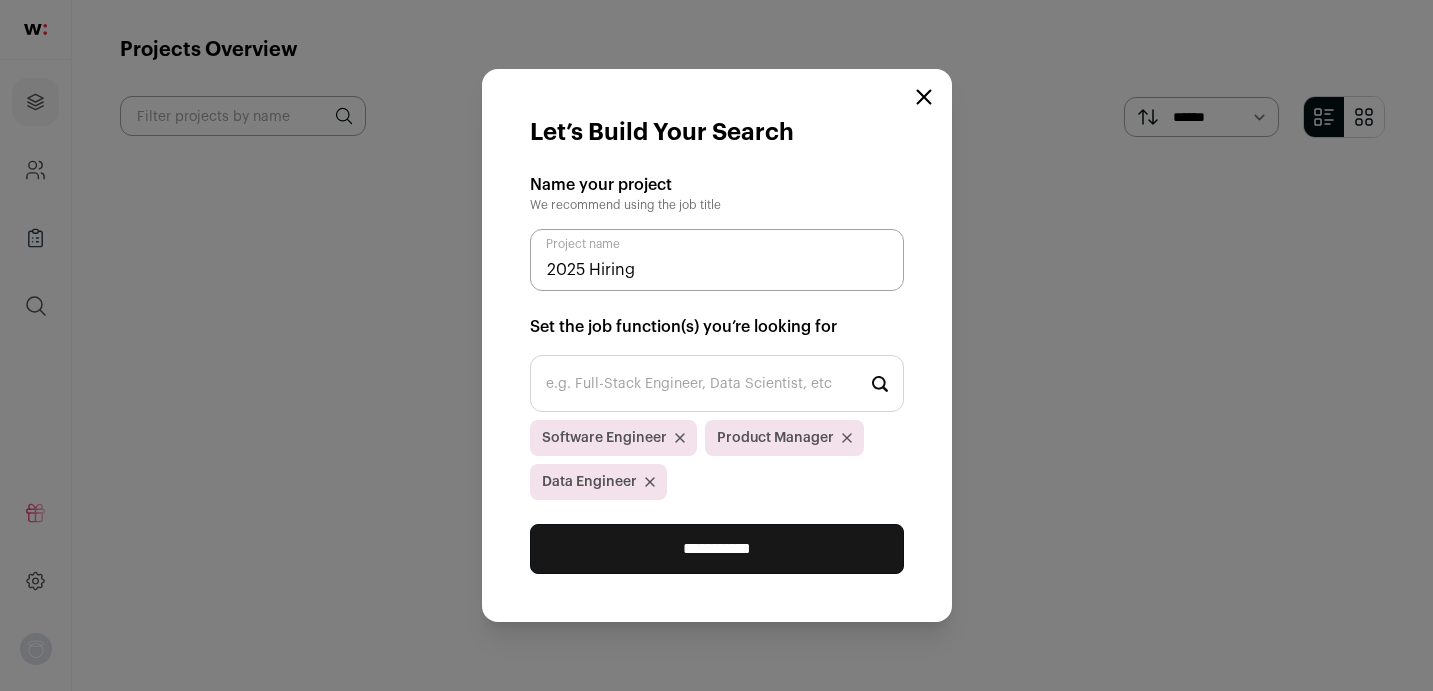 click on "**********" at bounding box center (717, 549) 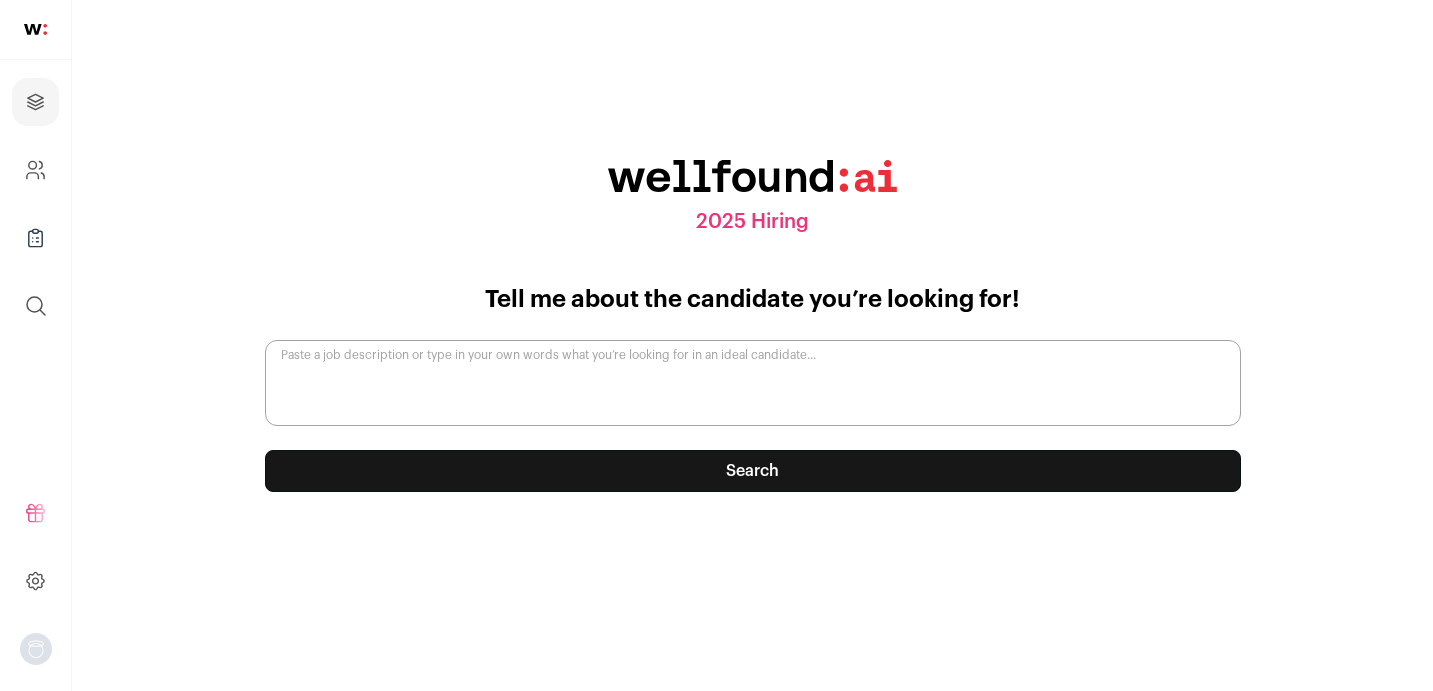 paste on "Responsibilities
Design, develop, and maintain scalable software applications that enhance the MCP platform.
Collaborate with product managers and other stakeholders to deliver high-quality software solutions.
Participate in code reviews to ensure code quality and best practices are upheld.
Troubleshoot and debug issues to improve system performance and reliability.
Implement new features and improvements based on customer feedback and market research.
Work closely with DevOps to streamline deployment processes and improve CI/CD pipelines.
Requirements
Bachelor's or Master's degree in Computer Science, Software Engineering, or a related field.
5+ years of experience in software development with a focus on backend technologies.
Proficiency in programming languages such as Java, Python, or Node.js.
Experience with microservices architecture and RESTful APIs.
Familiarity with cloud services (AWS, Azure, or Google Cloud) for scalable application deployment.
Strong understanding of database management systems a..." 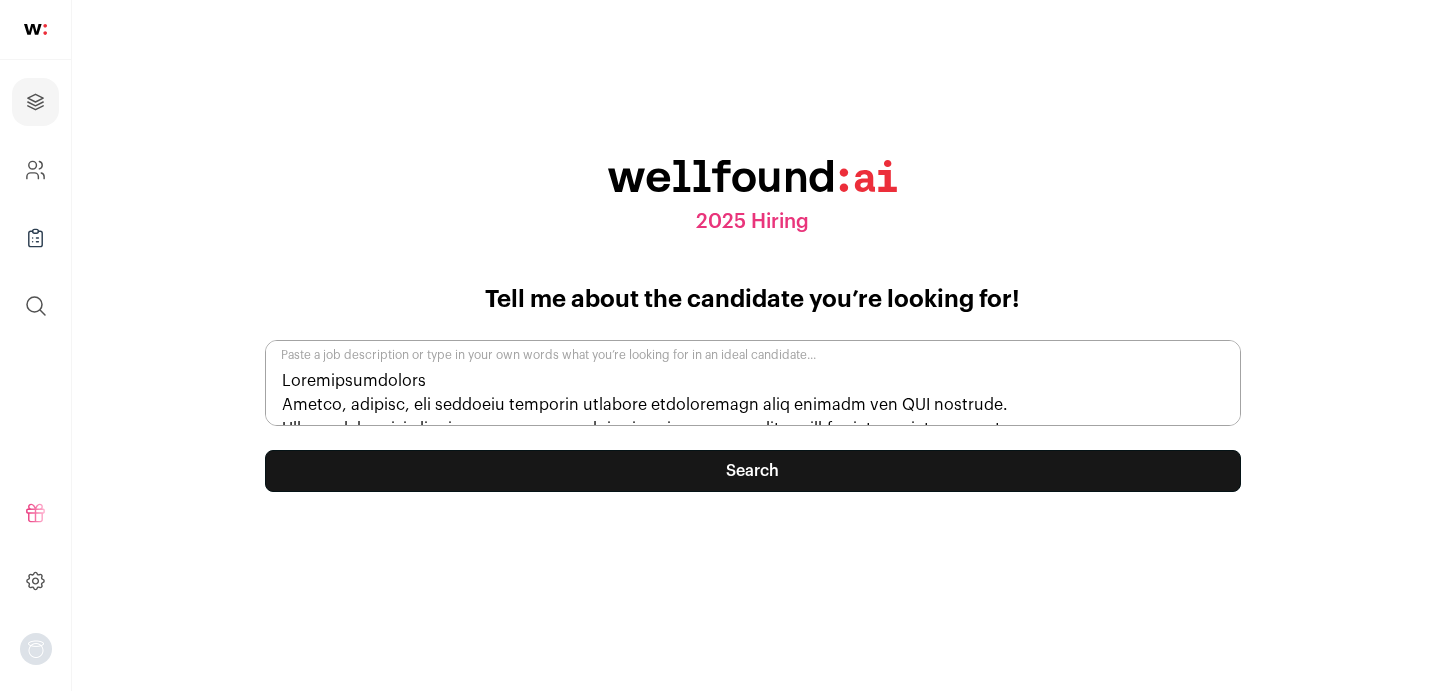 scroll, scrollTop: 191, scrollLeft: 0, axis: vertical 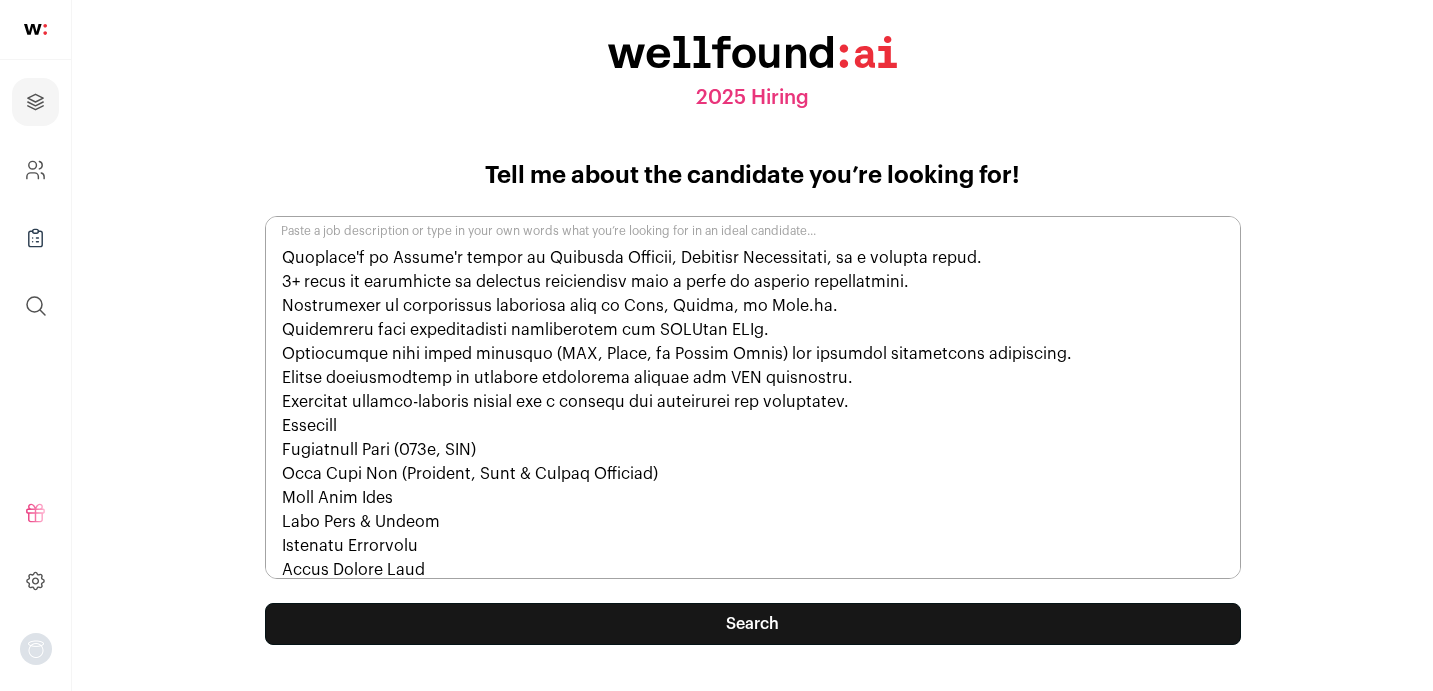 type on "Responsibilities
Design, develop, and maintain scalable software applications that enhance the MCP platform.
Collaborate with product managers and other stakeholders to deliver high-quality software solutions.
Participate in code reviews to ensure code quality and best practices are upheld.
Troubleshoot and debug issues to improve system performance and reliability.
Implement new features and improvements based on customer feedback and market research.
Work closely with DevOps to streamline deployment processes and improve CI/CD pipelines.
Requirements
Bachelor's or Master's degree in Computer Science, Software Engineering, or a related field.
5+ years of experience in software development with a focus on backend technologies.
Proficiency in programming languages such as Java, Python, or Node.js.
Experience with microservices architecture and RESTful APIs.
Familiarity with cloud services (AWS, Azure, or Google Cloud) for scalable application deployment.
Strong understanding of database management systems ..." 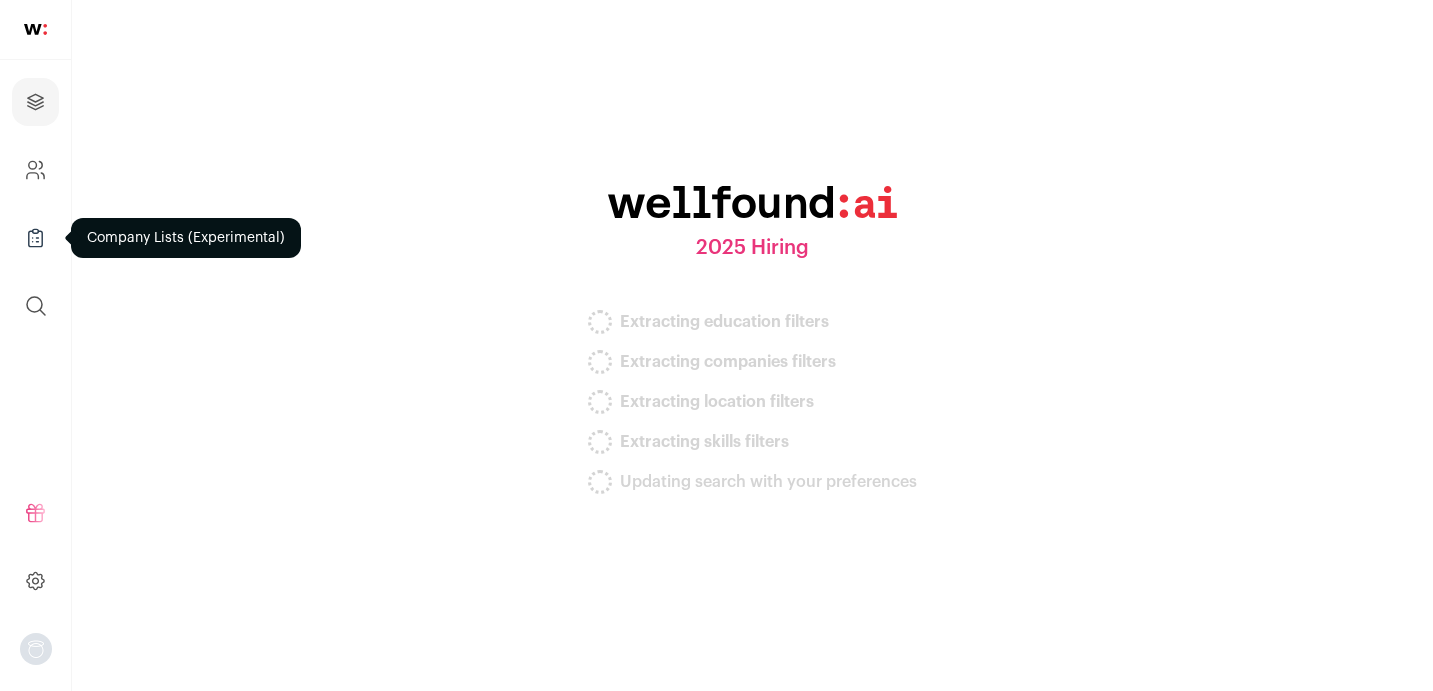 click 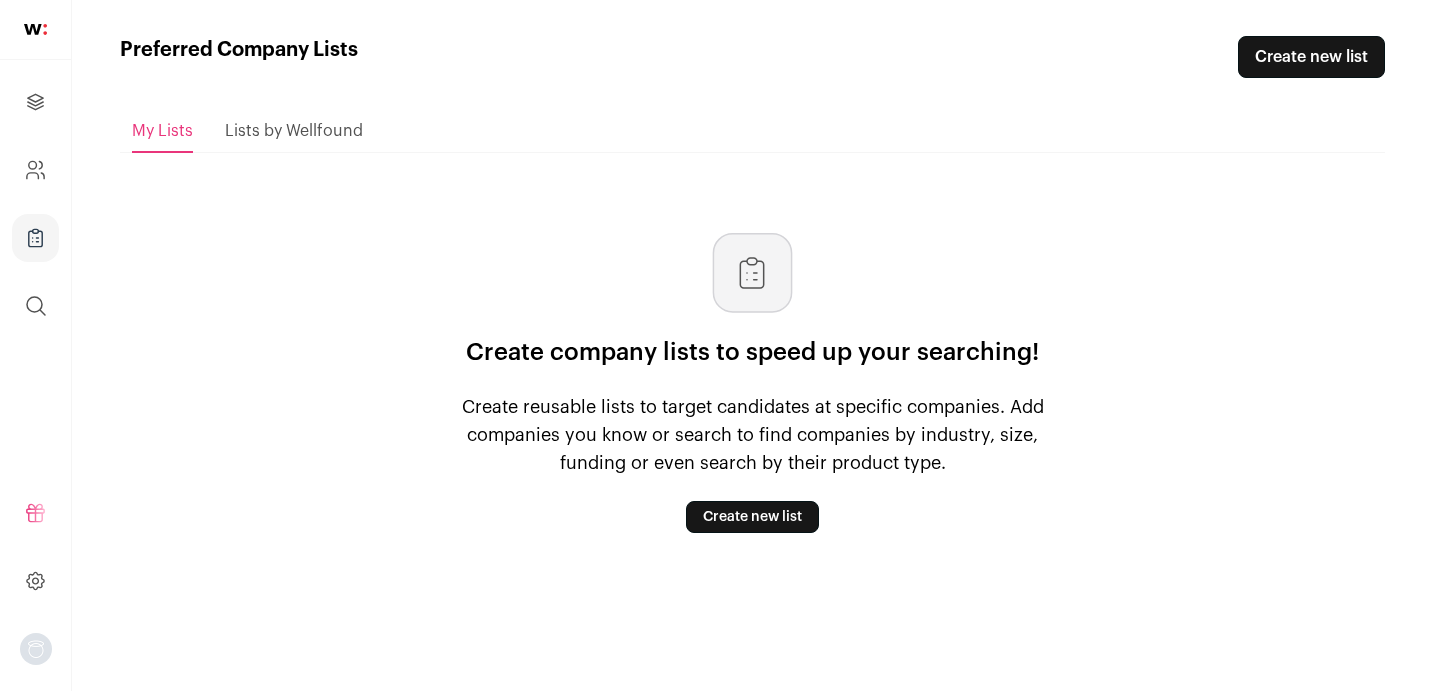 click at bounding box center (36, 306) 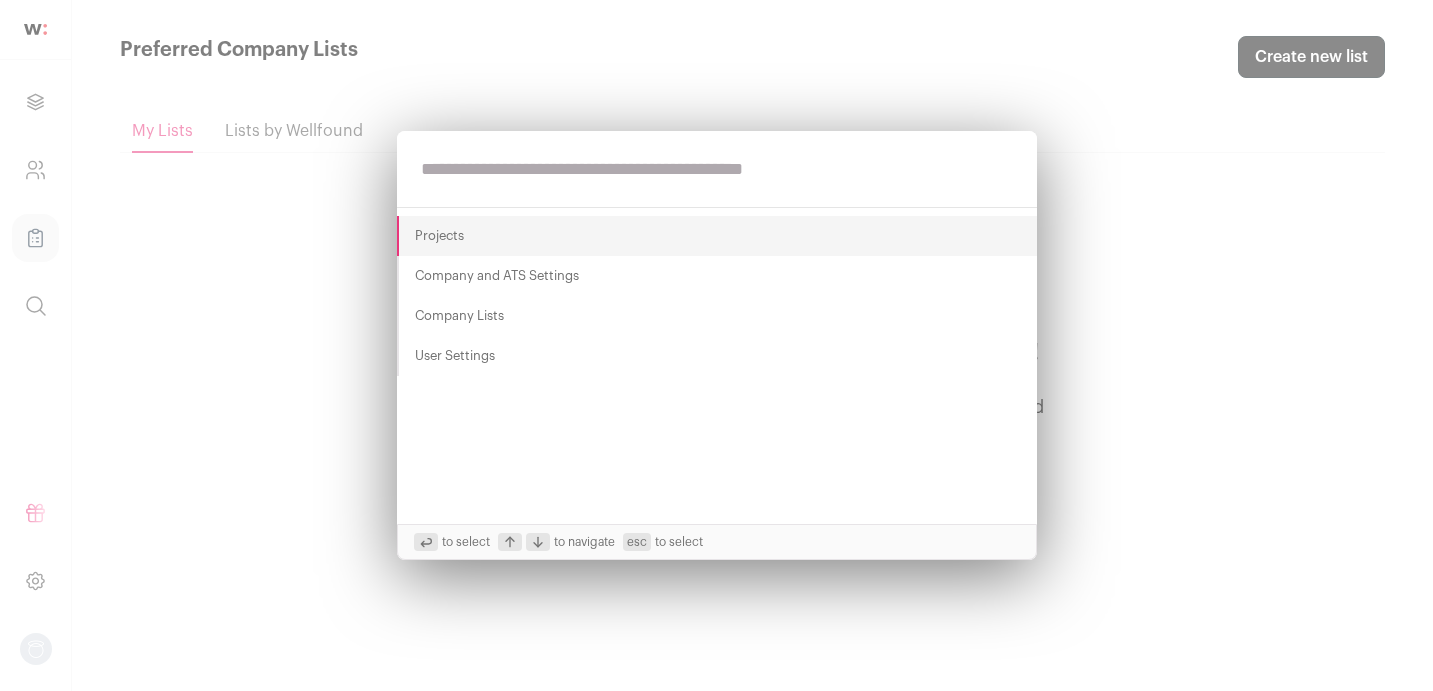 click on "Projects Company and ATS Settings Company Lists User Settings
to select
to navigate
esc
to select" at bounding box center [716, 345] 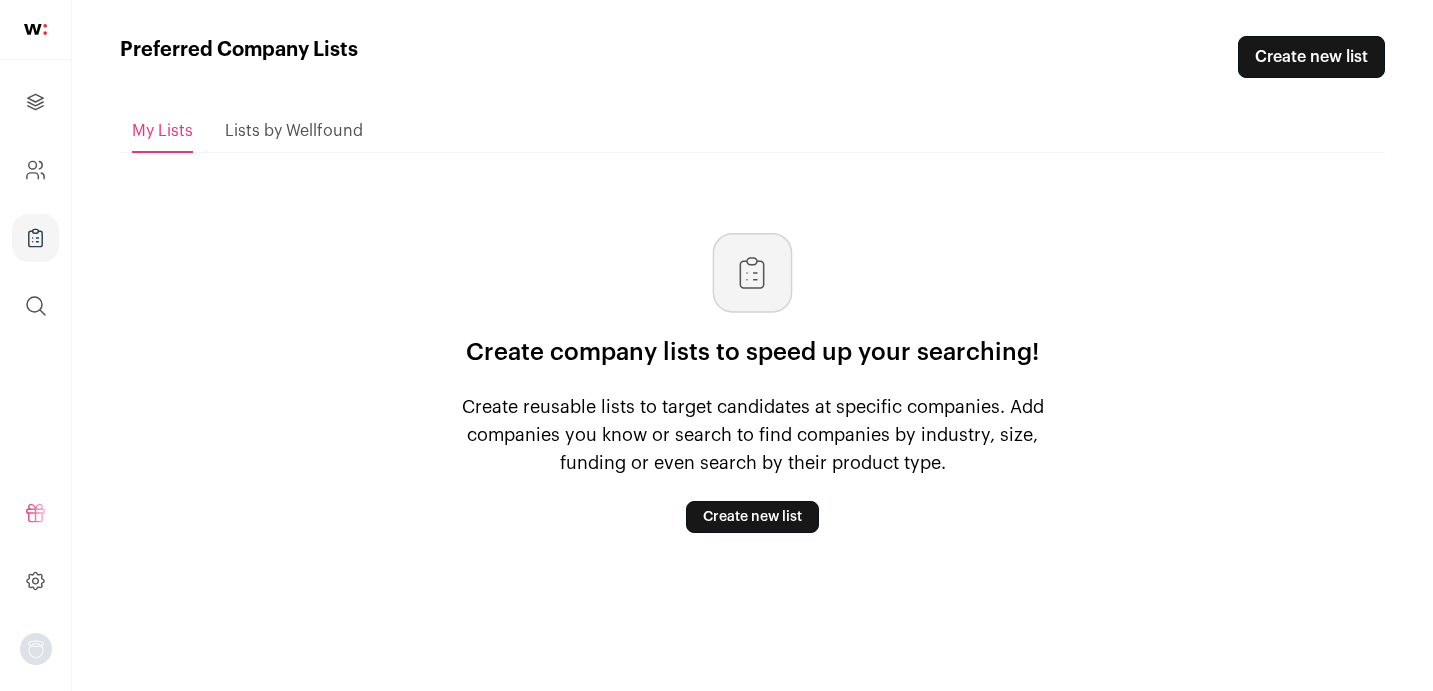 click at bounding box center [35, 238] 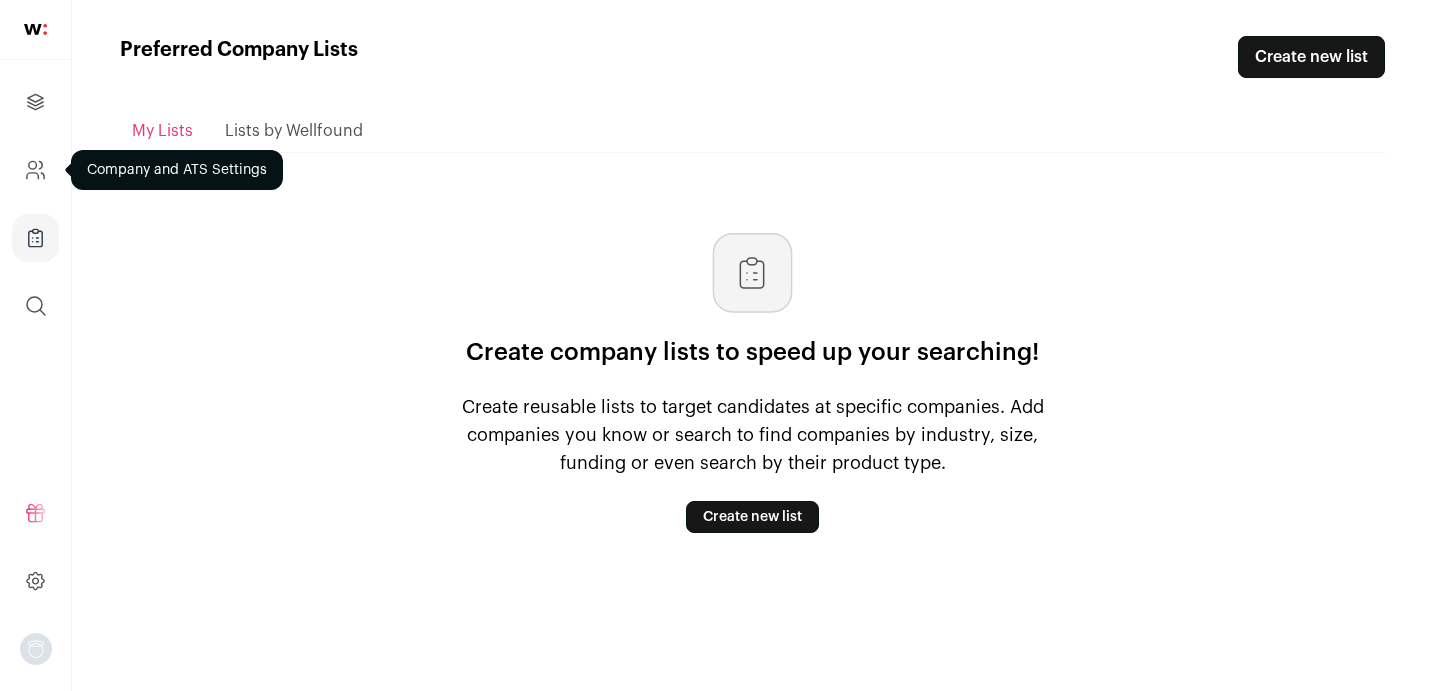 click 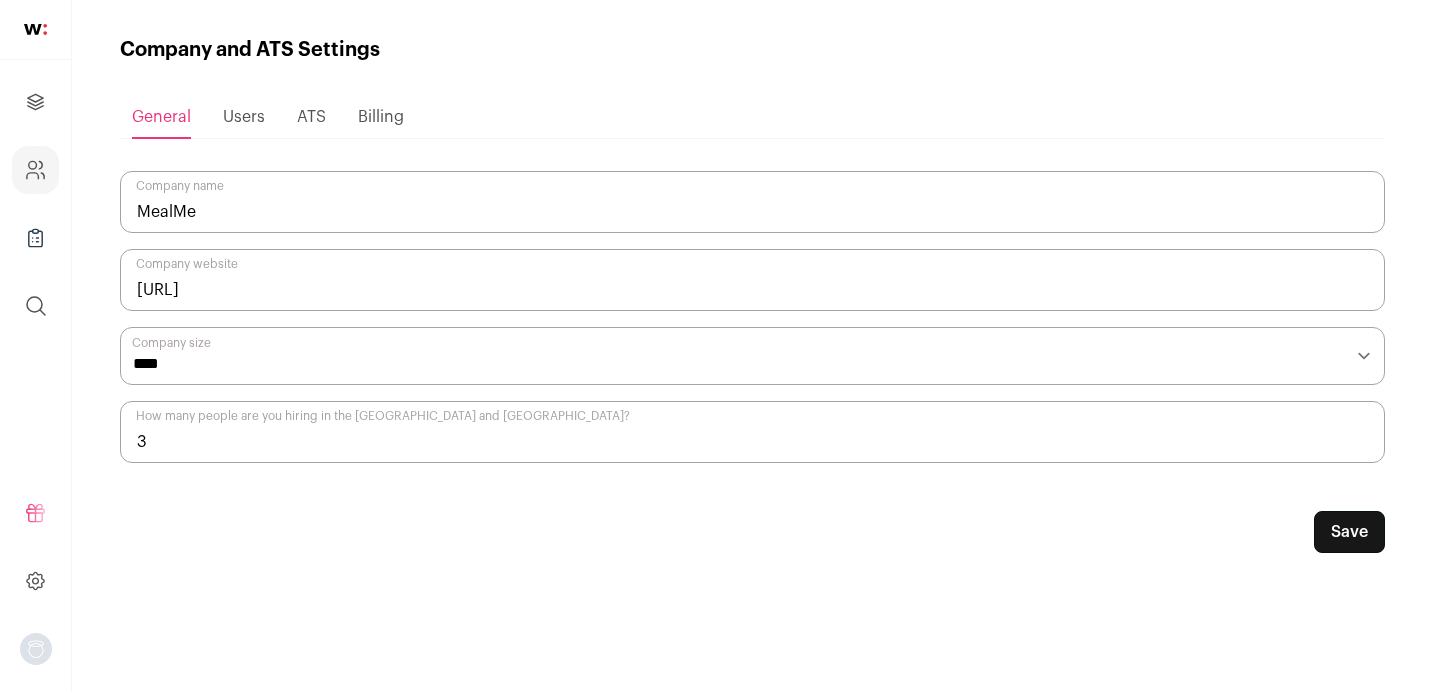 click on "General
Users
ATS
Billing" at bounding box center (752, 117) 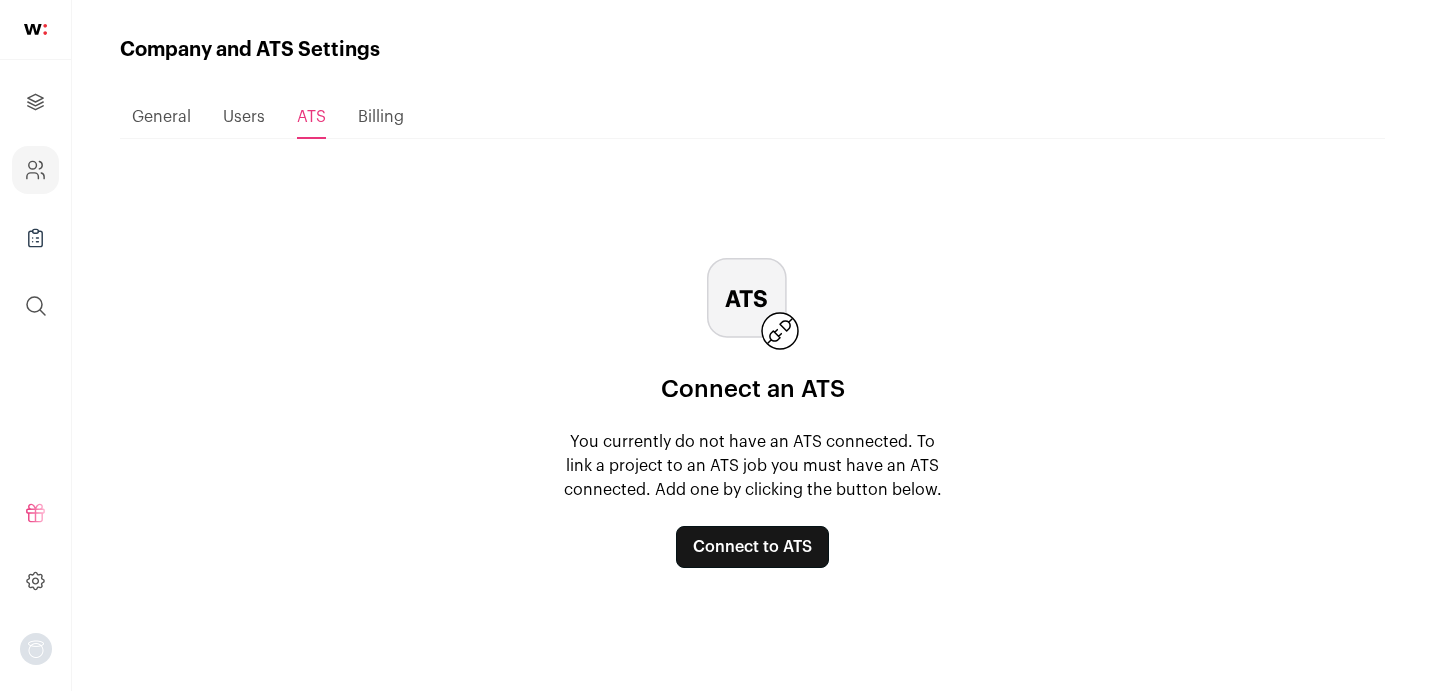 click on "Connect an ATS
You currently do not have an ATS connected. To link a project to an ATS job you must have an ATS connected. Add one by clicking the button below.
Connect to ATS" at bounding box center [753, 413] 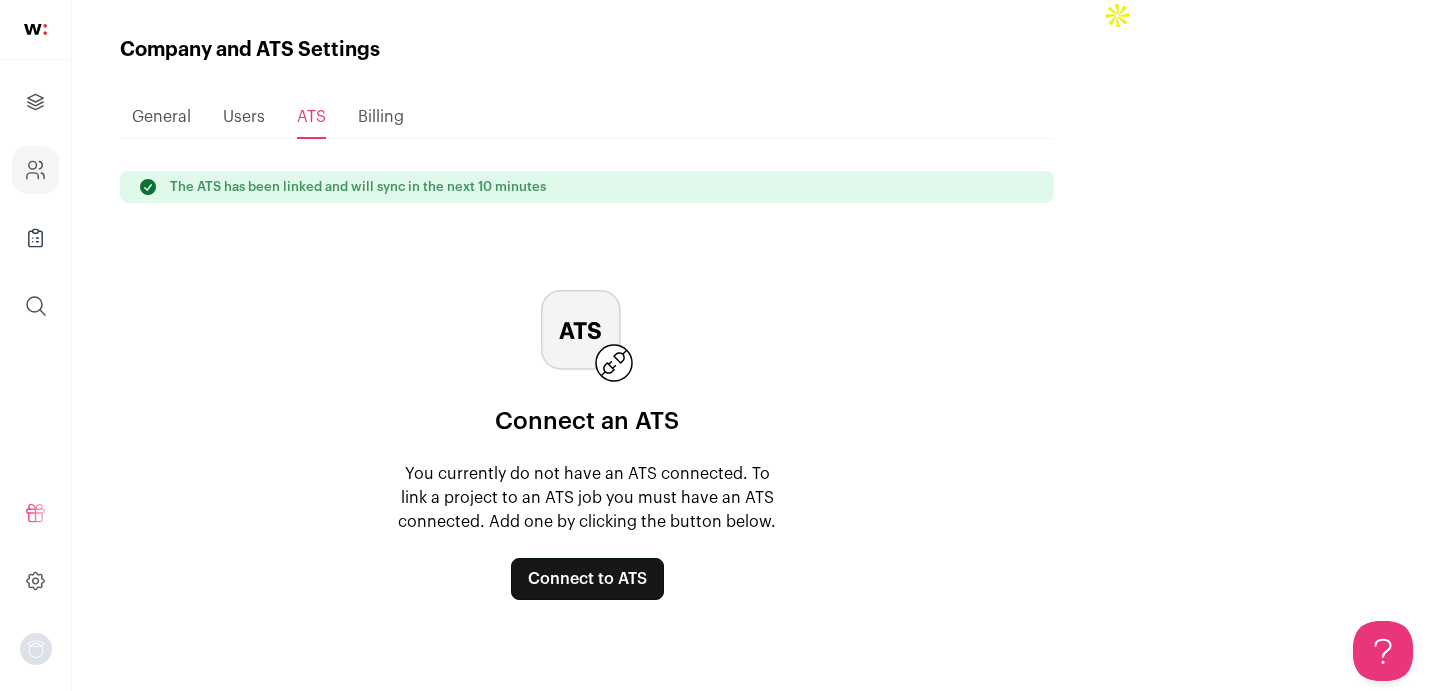 scroll, scrollTop: 0, scrollLeft: 0, axis: both 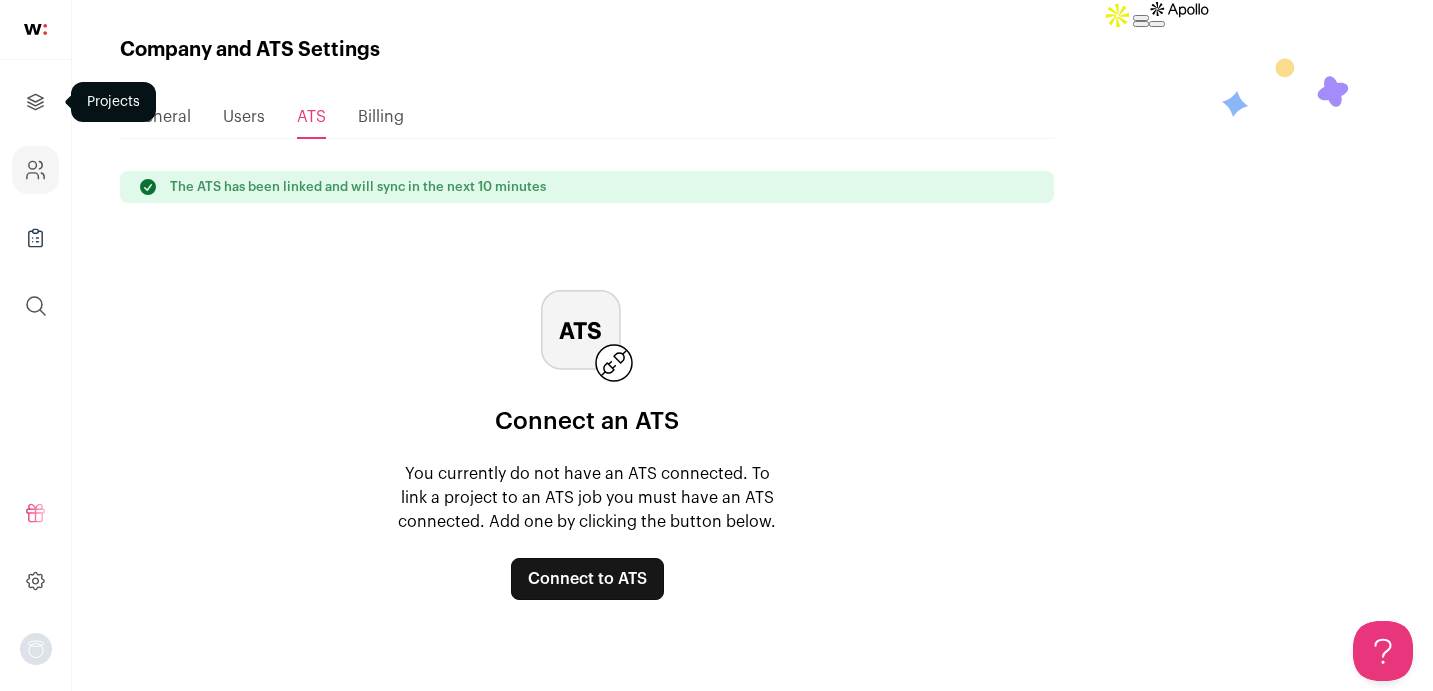 click 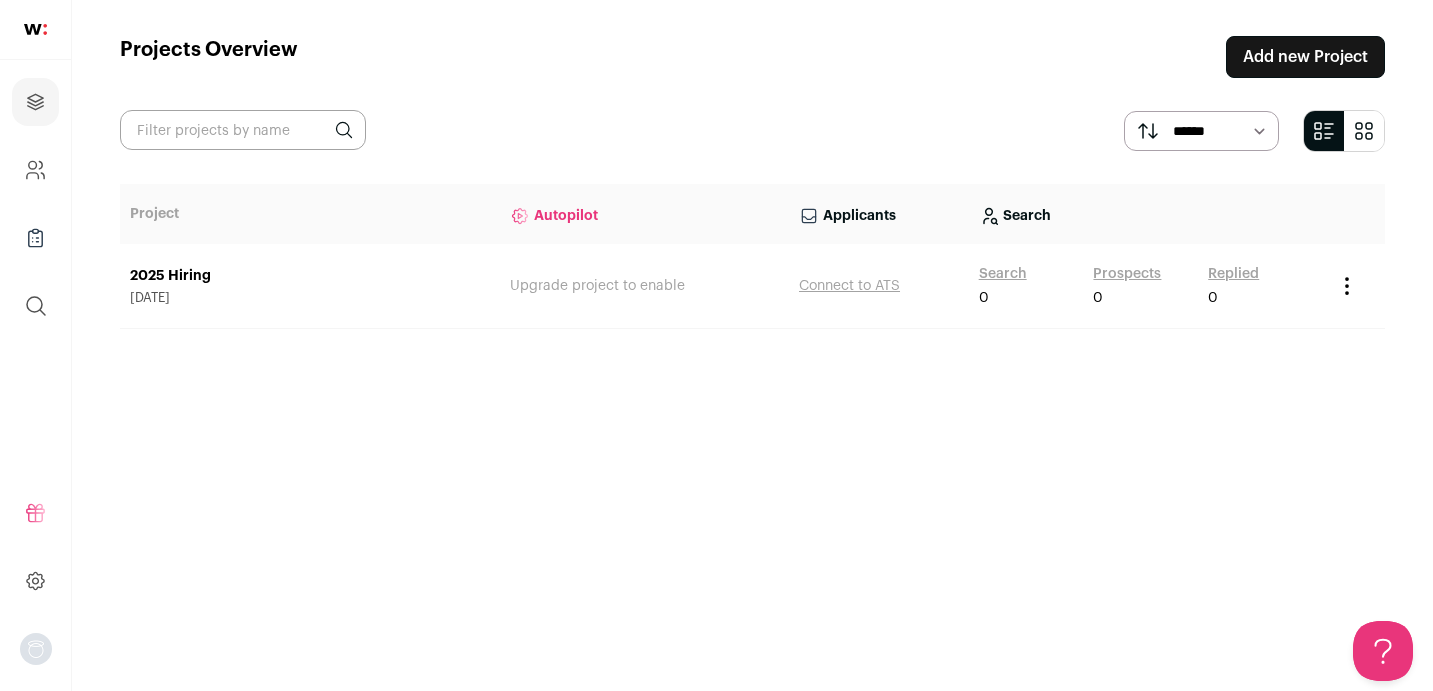 scroll, scrollTop: 0, scrollLeft: 0, axis: both 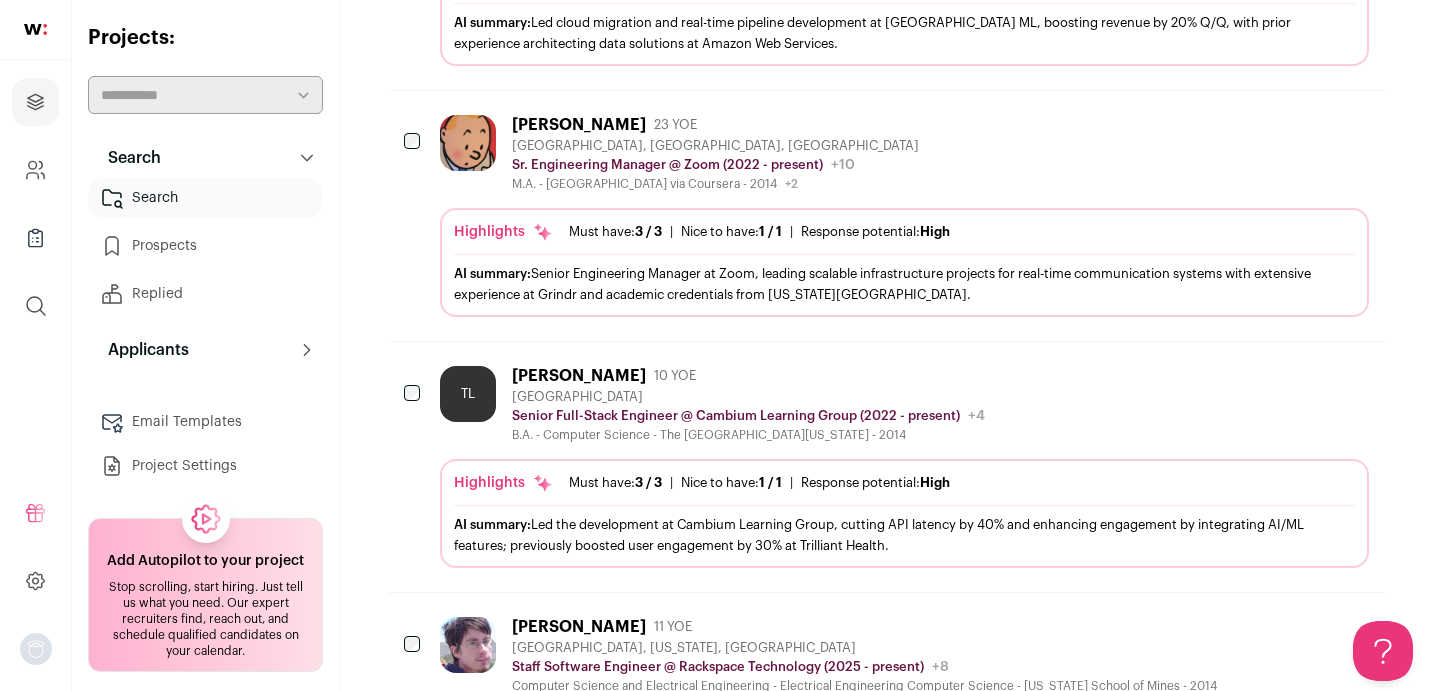 click on "Prospects" at bounding box center (205, 246) 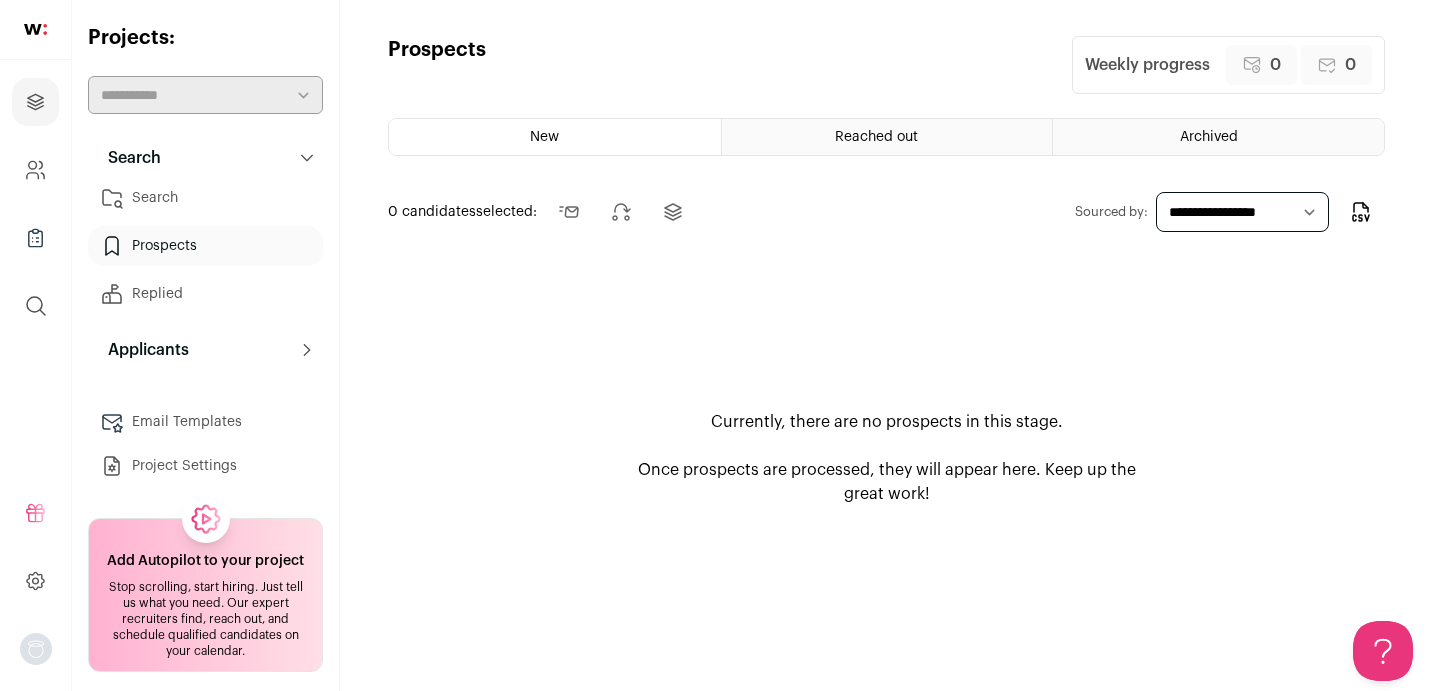 scroll, scrollTop: 0, scrollLeft: 0, axis: both 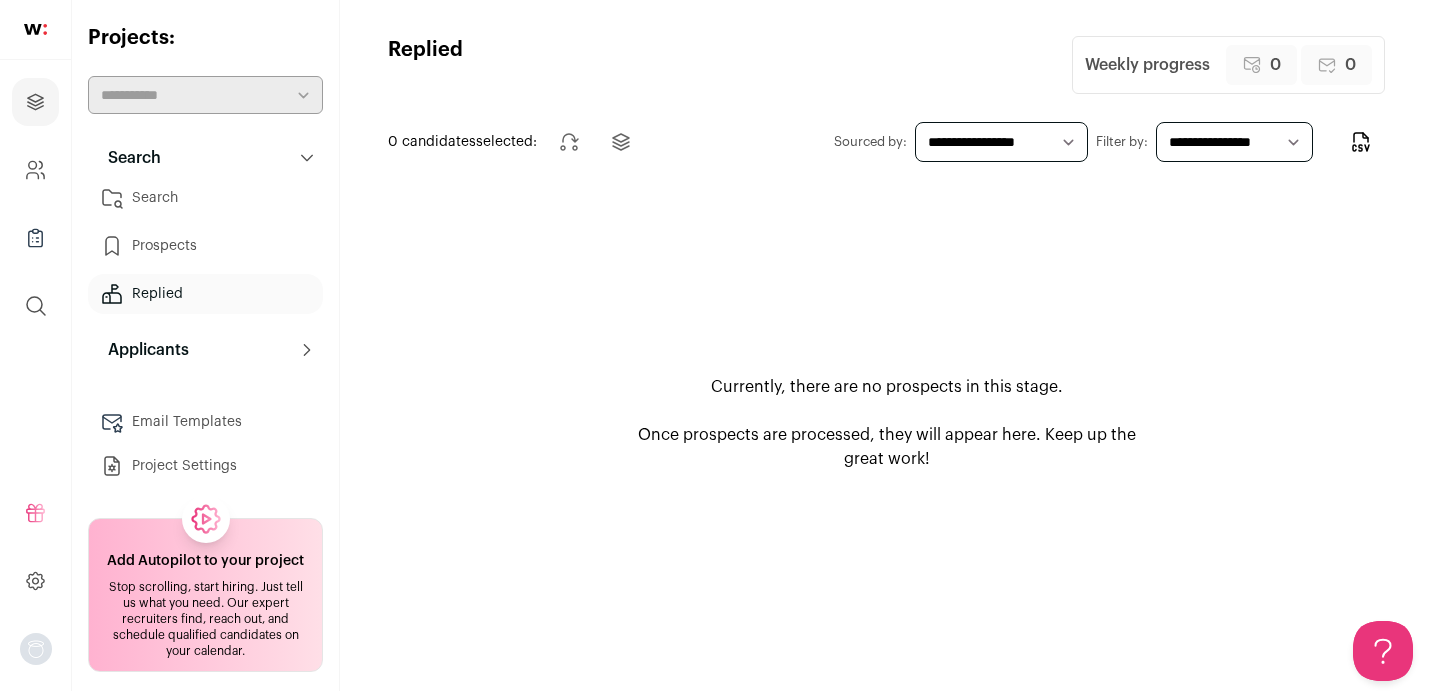 click on "Email Templates" at bounding box center [205, 422] 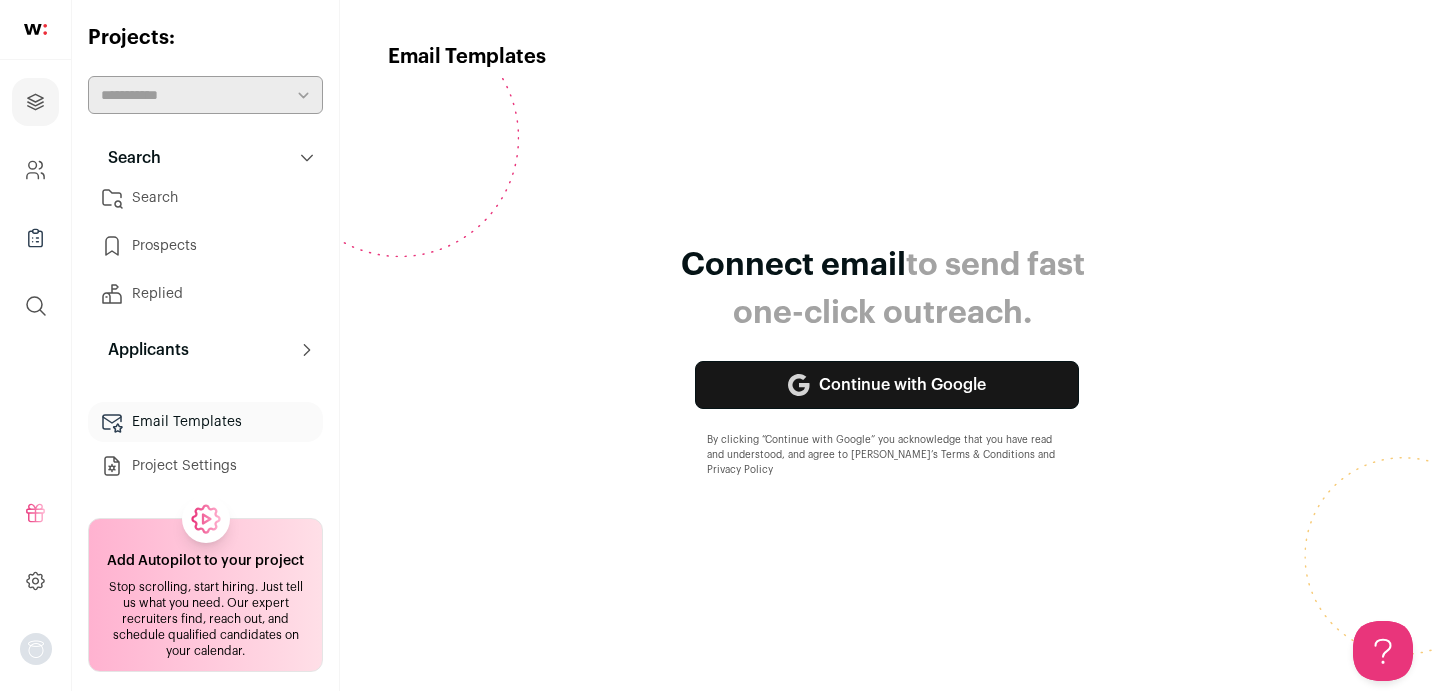scroll, scrollTop: 0, scrollLeft: 0, axis: both 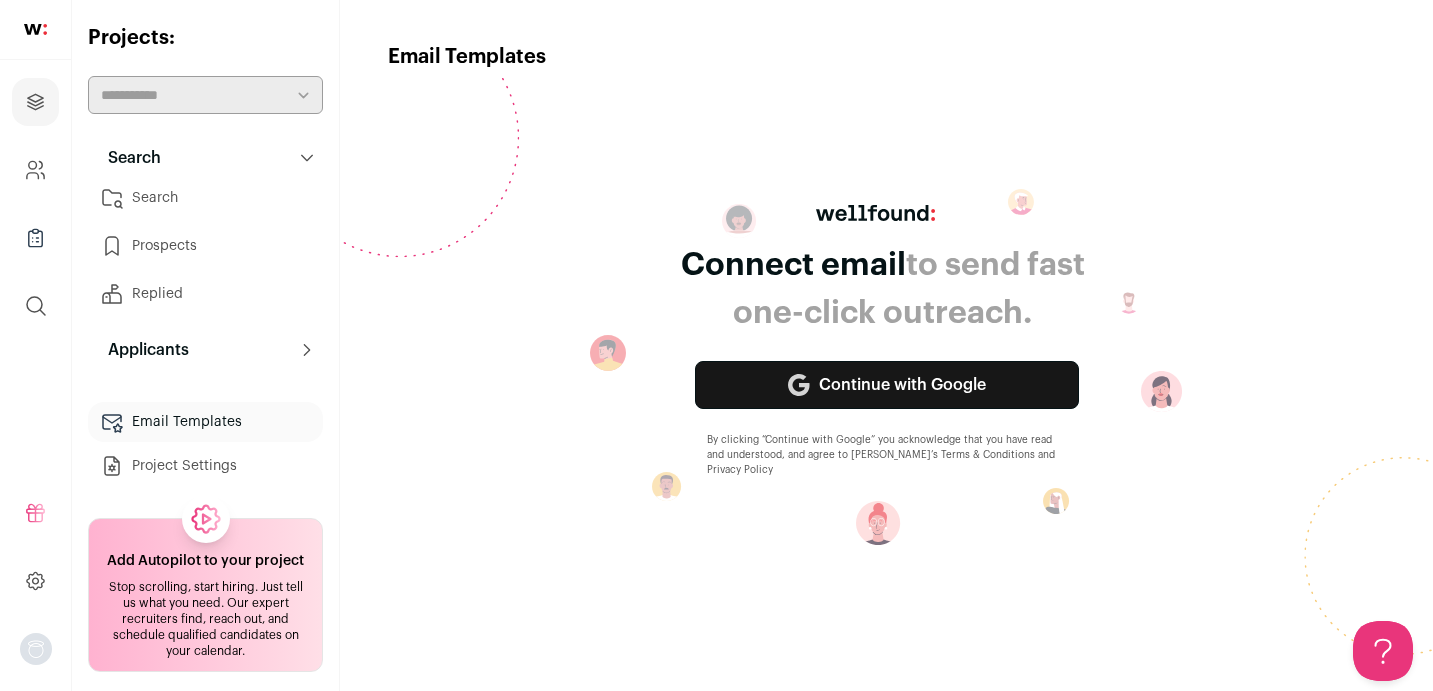 click on "Project Settings" at bounding box center [205, 466] 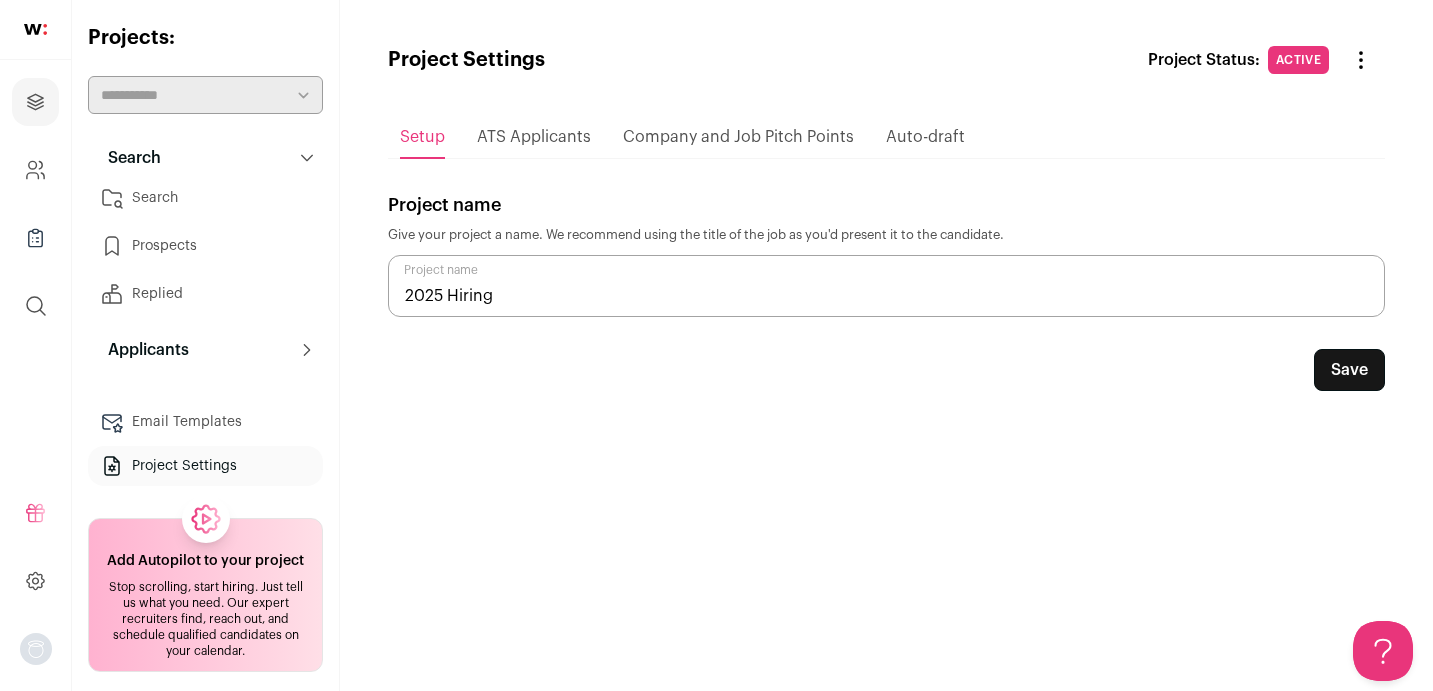 scroll, scrollTop: 0, scrollLeft: 0, axis: both 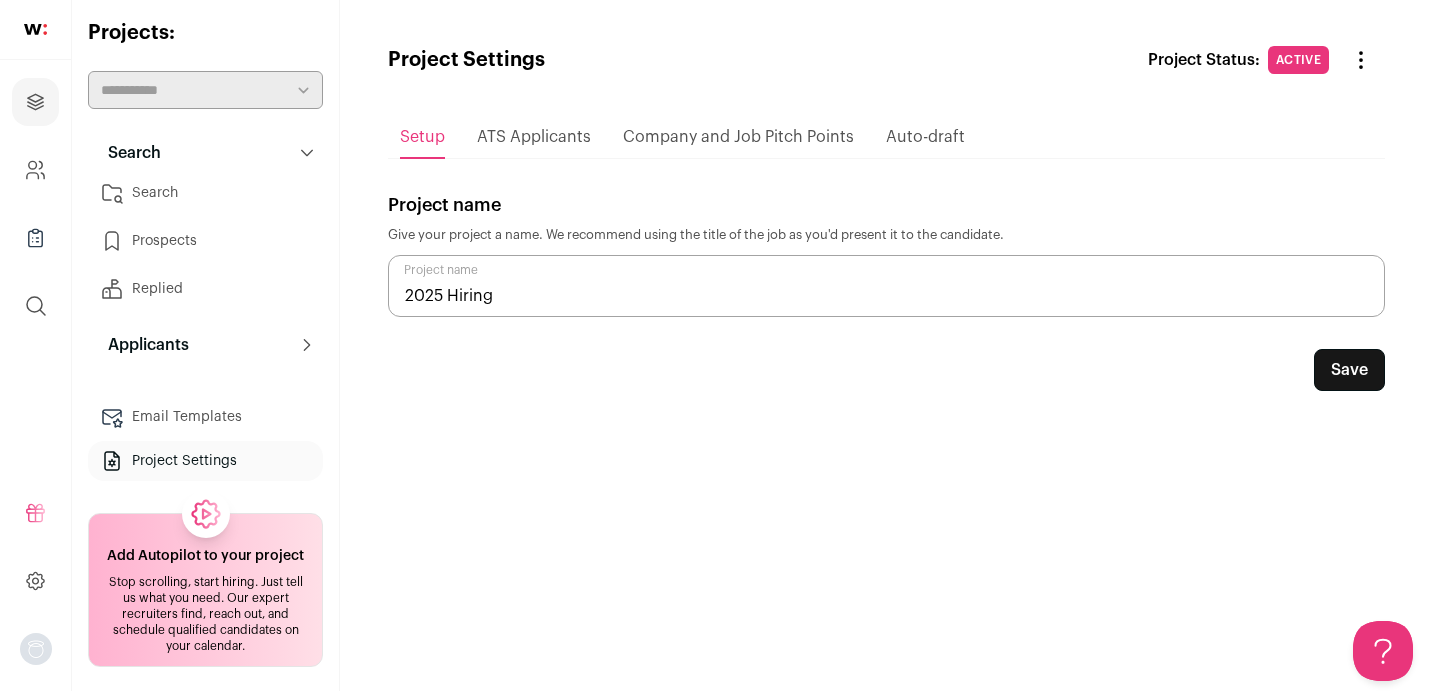click 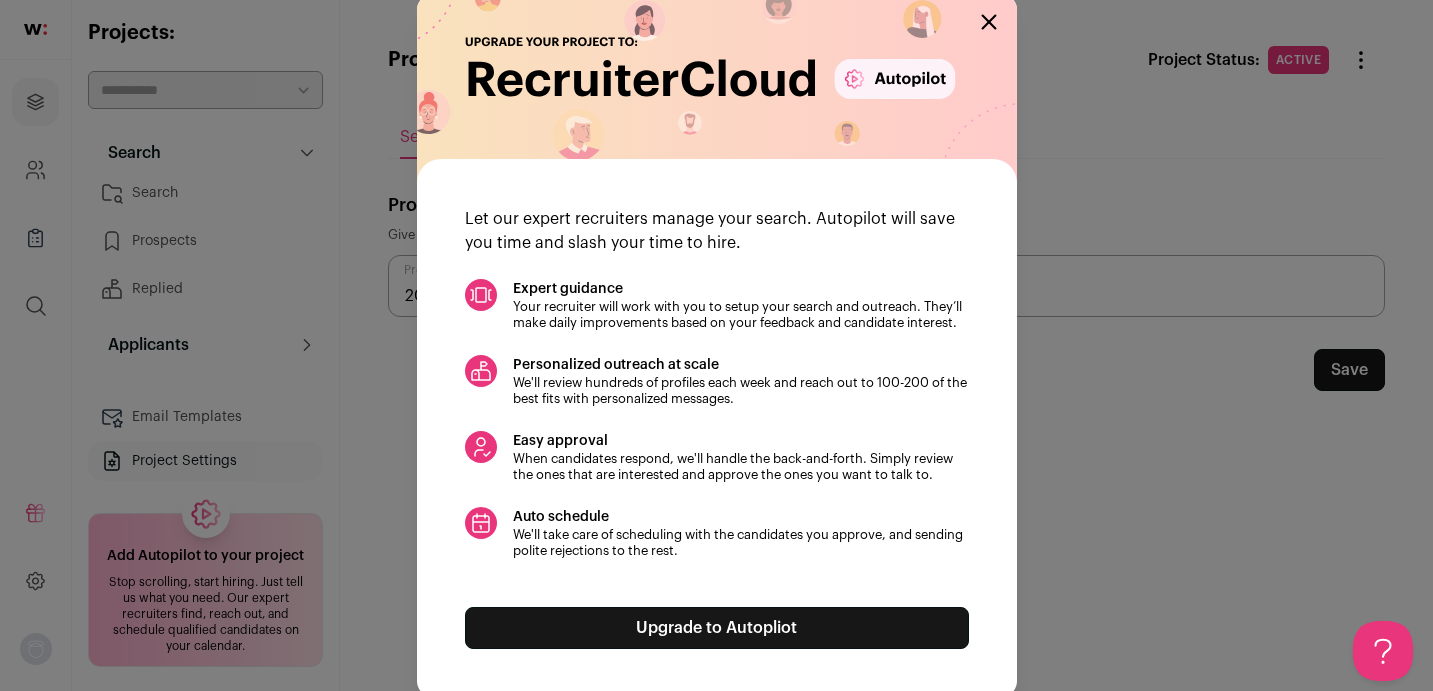 click on "Upgrade to Autopliot" at bounding box center (717, 628) 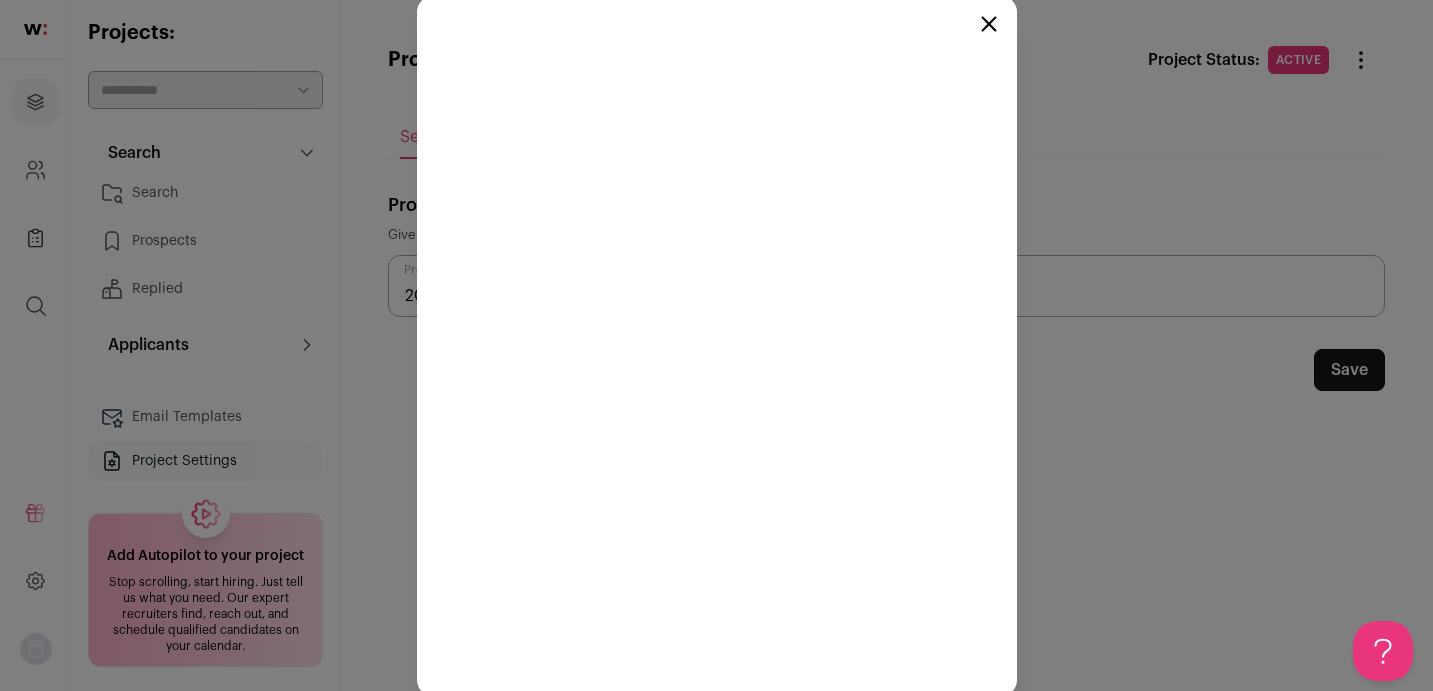 click 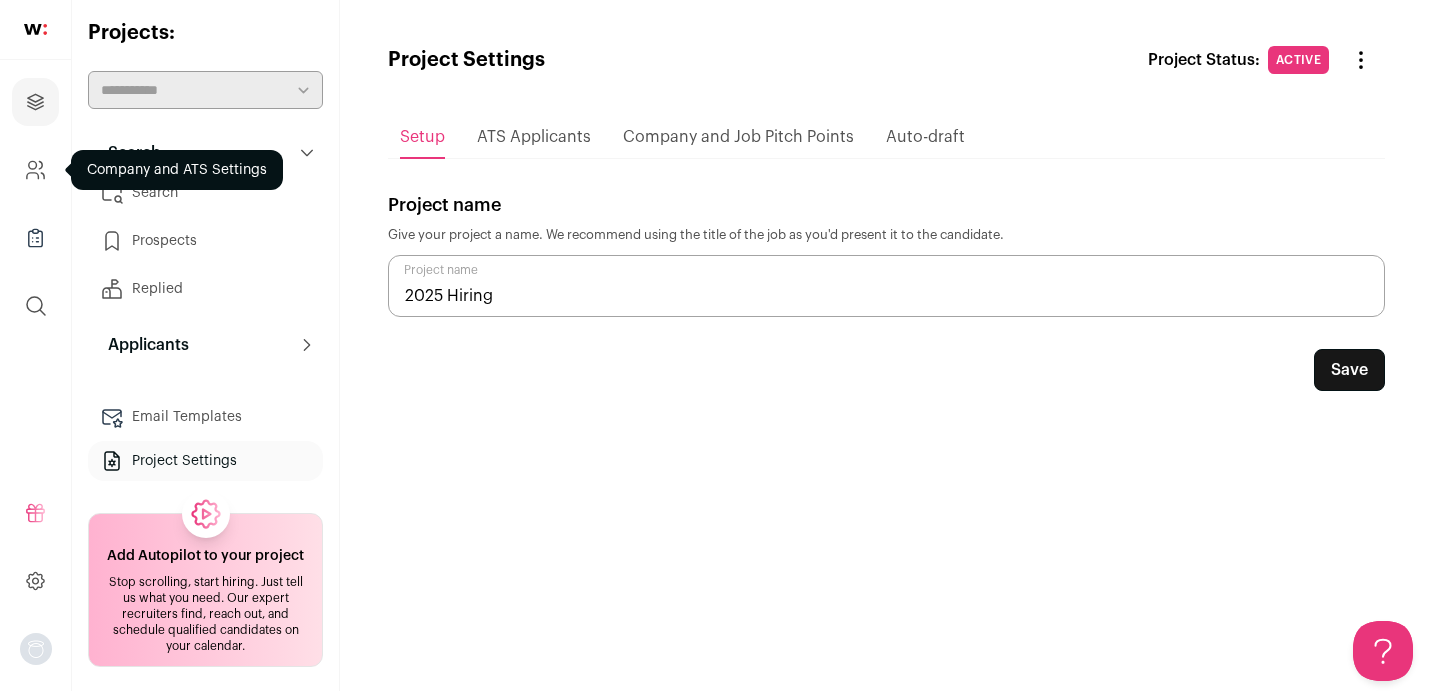 click 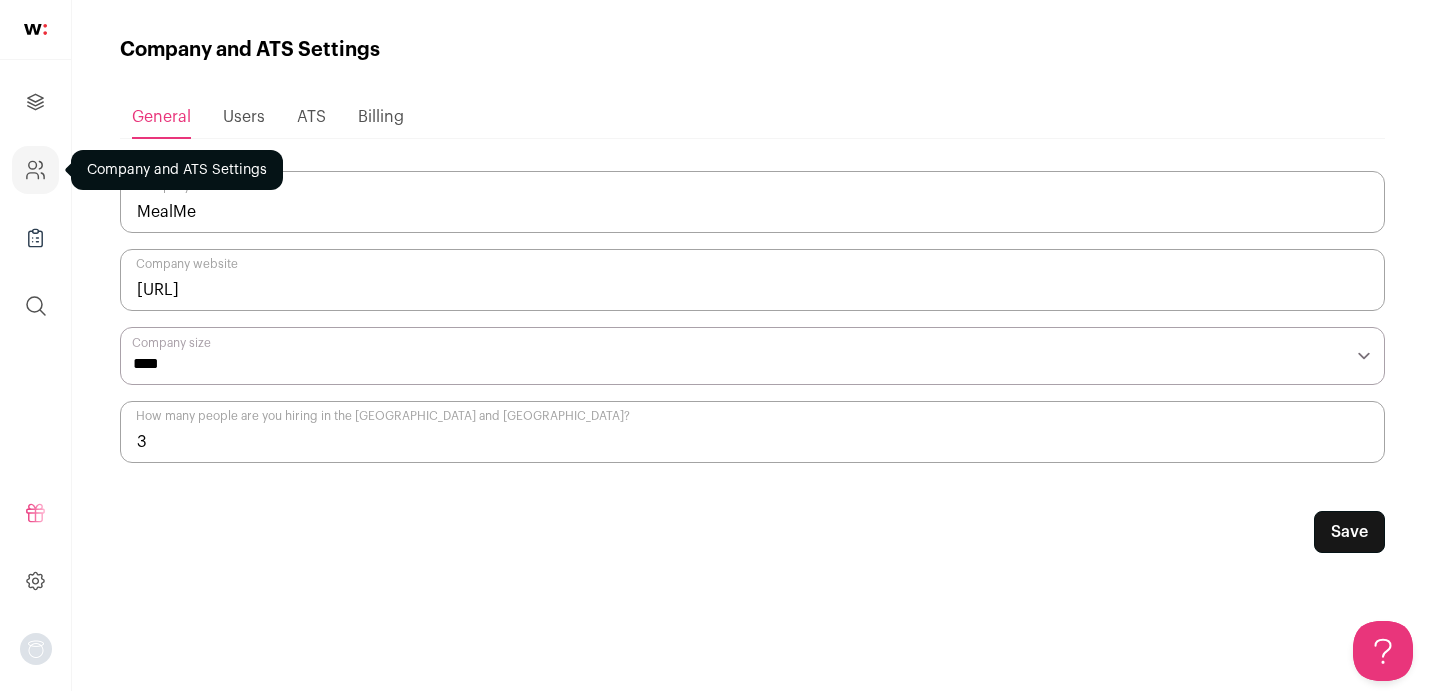 scroll, scrollTop: 0, scrollLeft: 0, axis: both 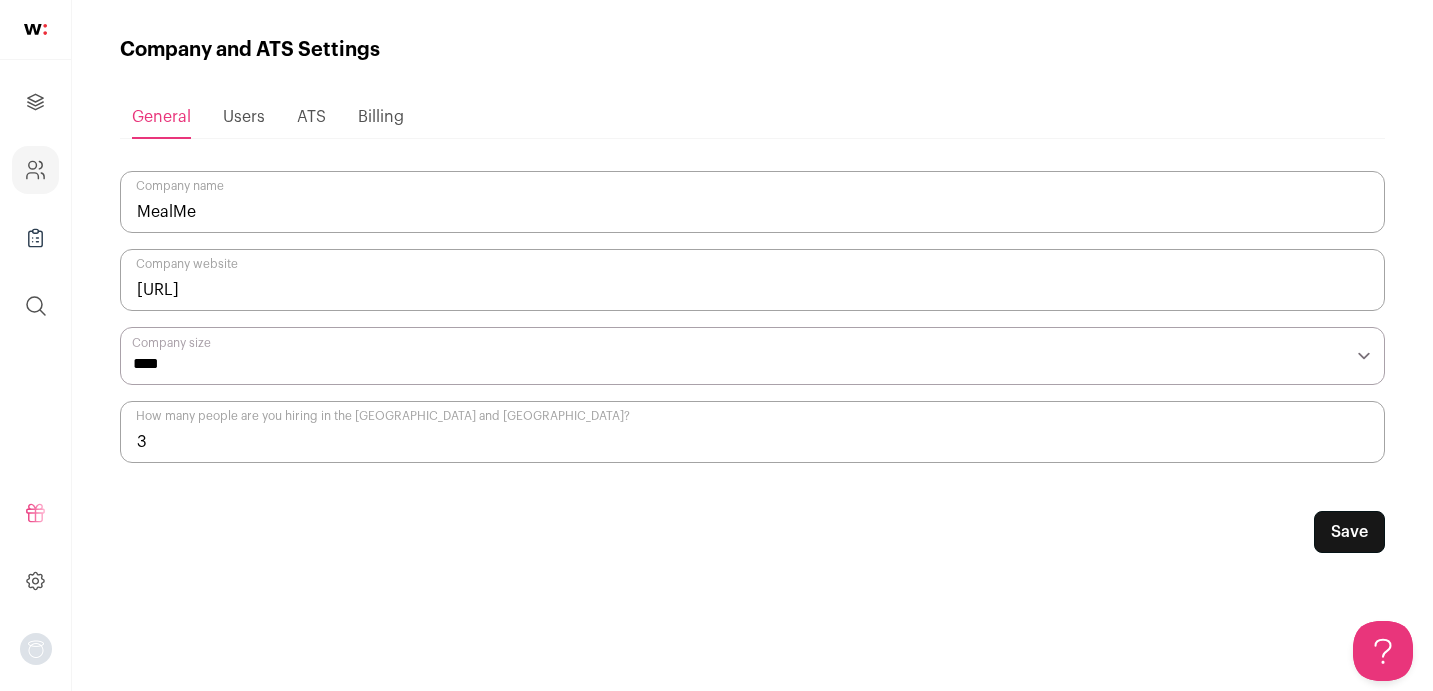 click on "Users" at bounding box center [244, 117] 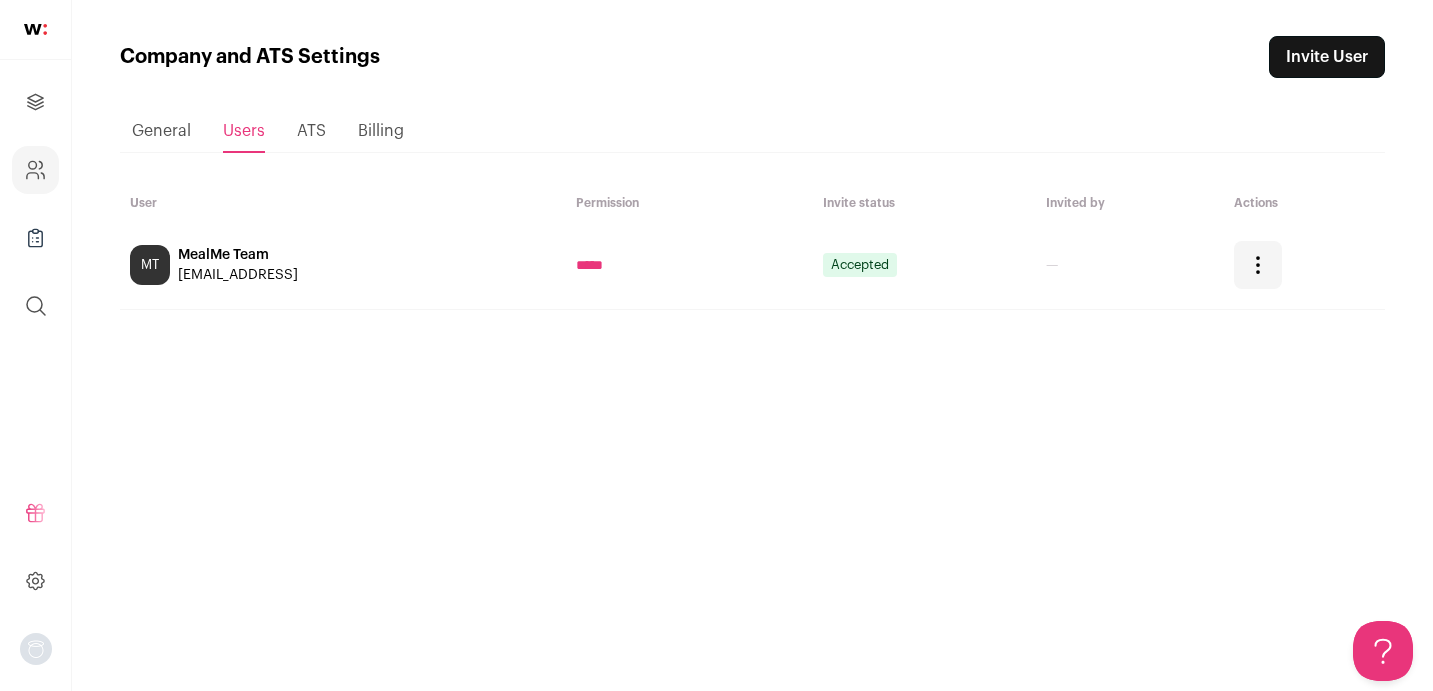 scroll, scrollTop: 0, scrollLeft: 0, axis: both 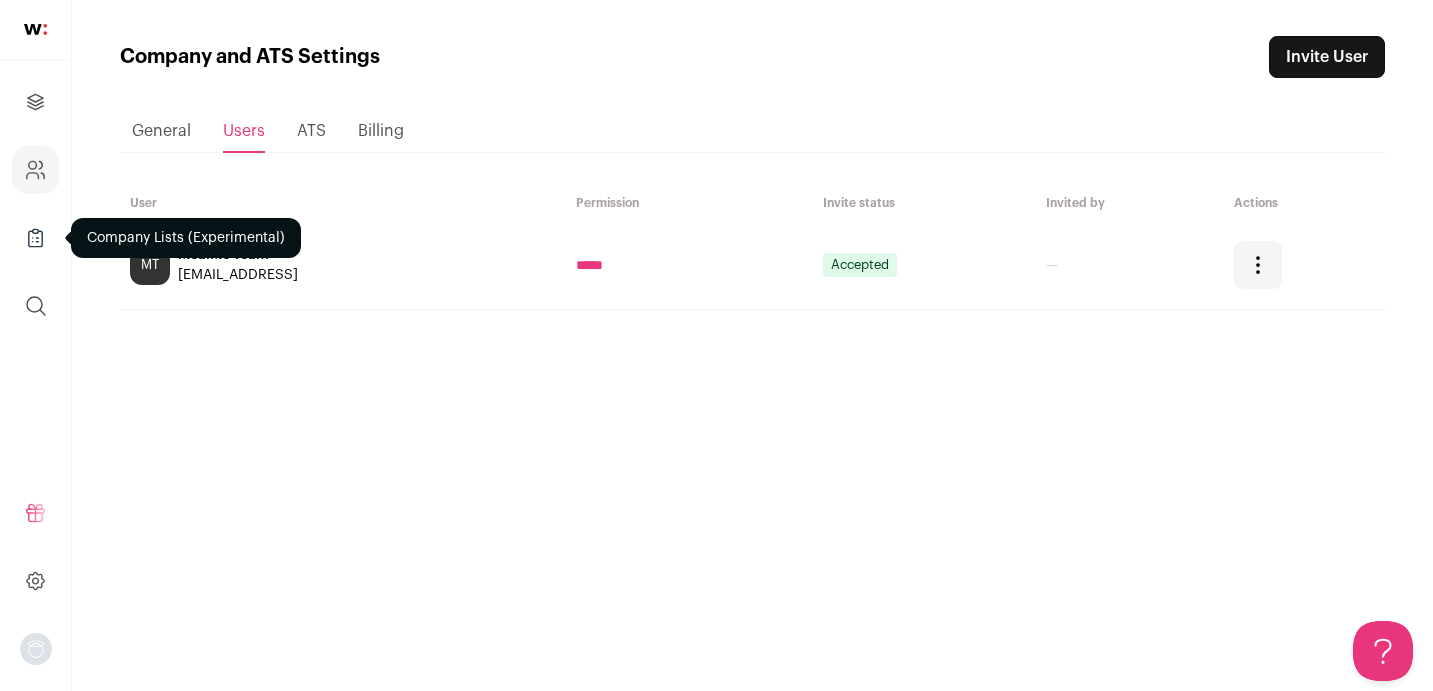 click 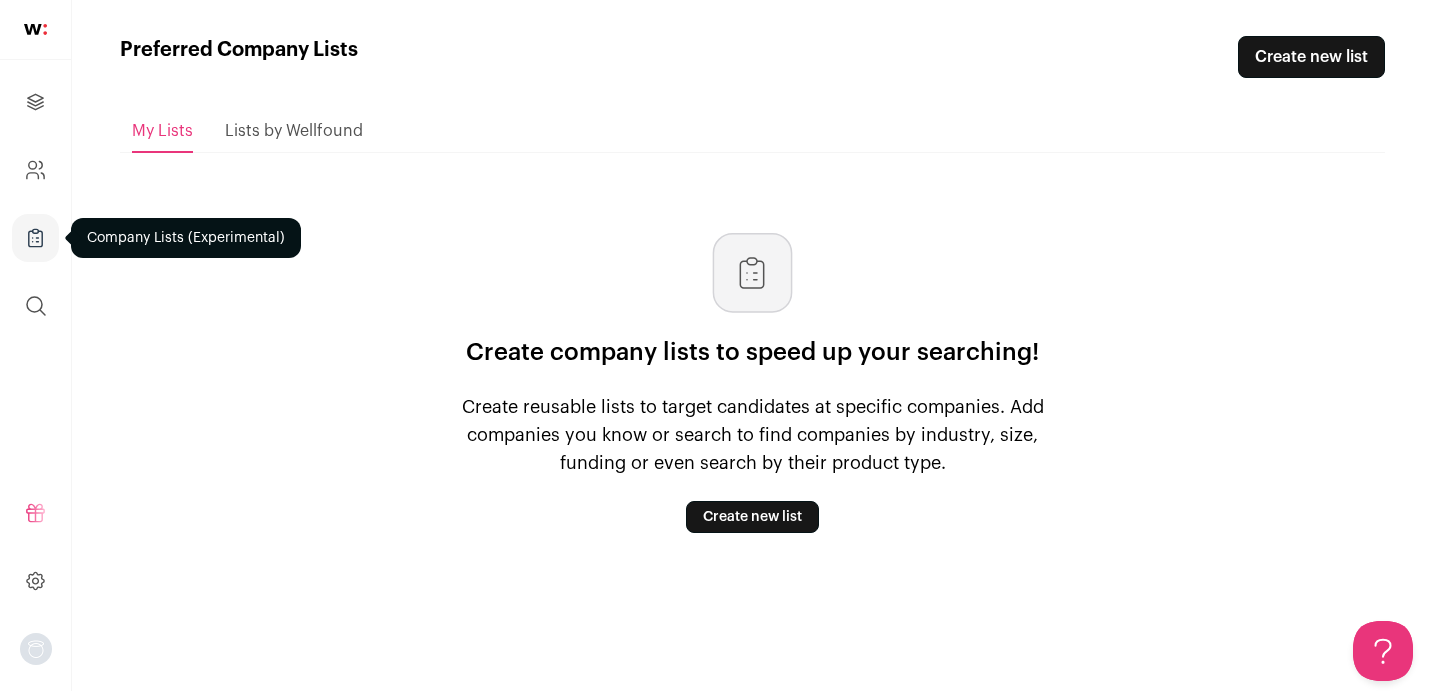 scroll, scrollTop: 0, scrollLeft: 0, axis: both 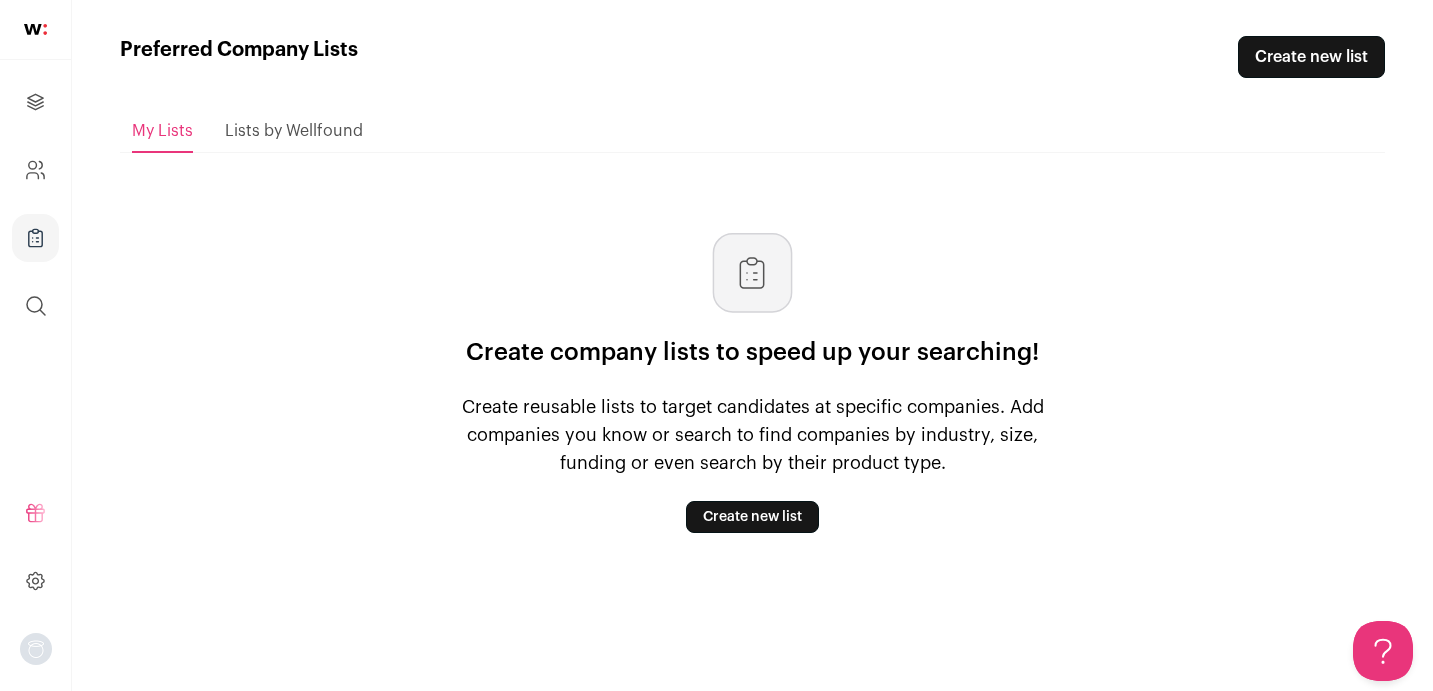 click on "Lists by Wellfound" at bounding box center [294, 131] 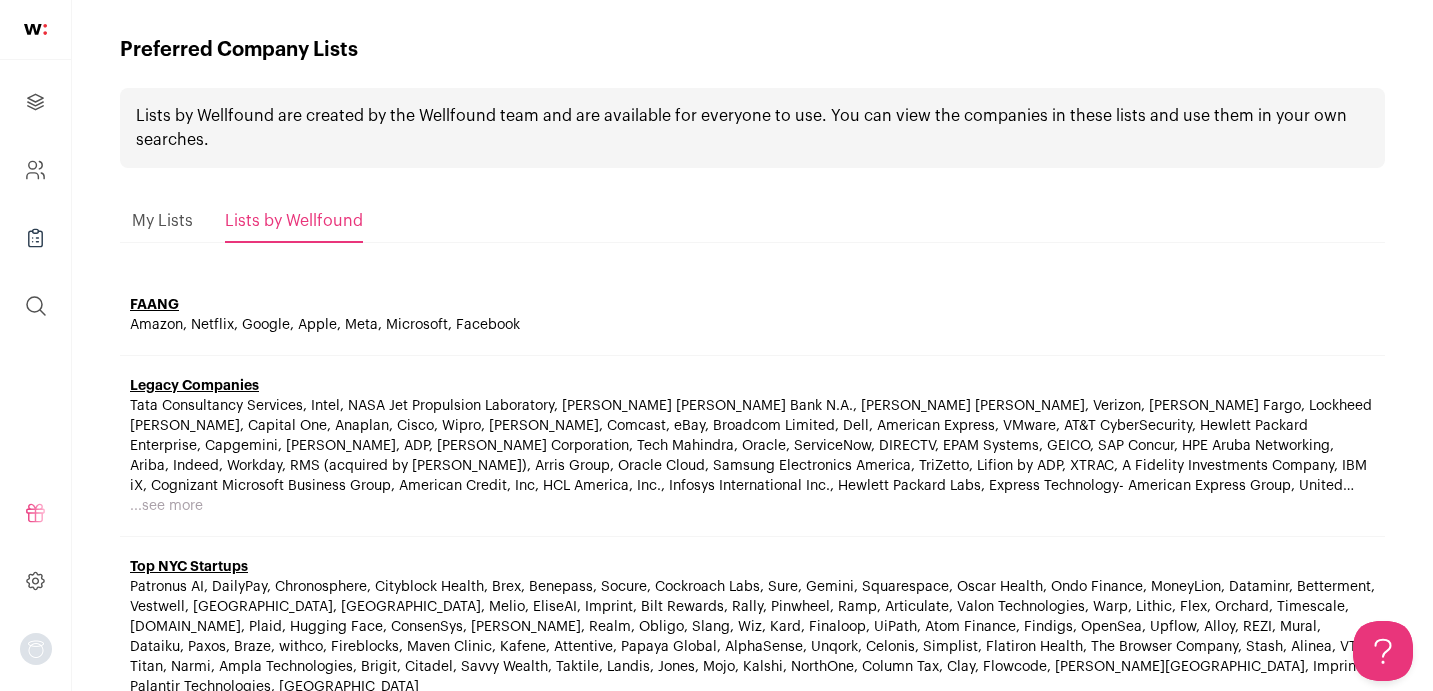 scroll, scrollTop: 0, scrollLeft: 0, axis: both 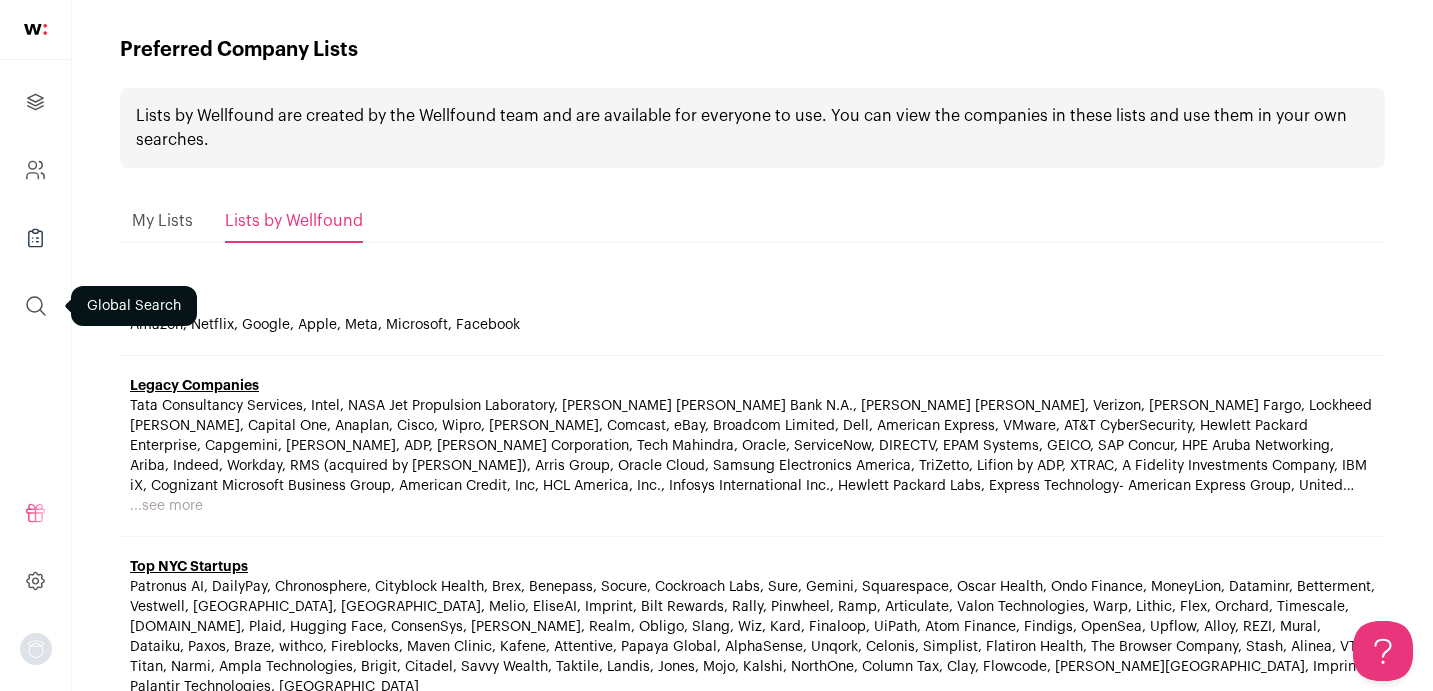 click 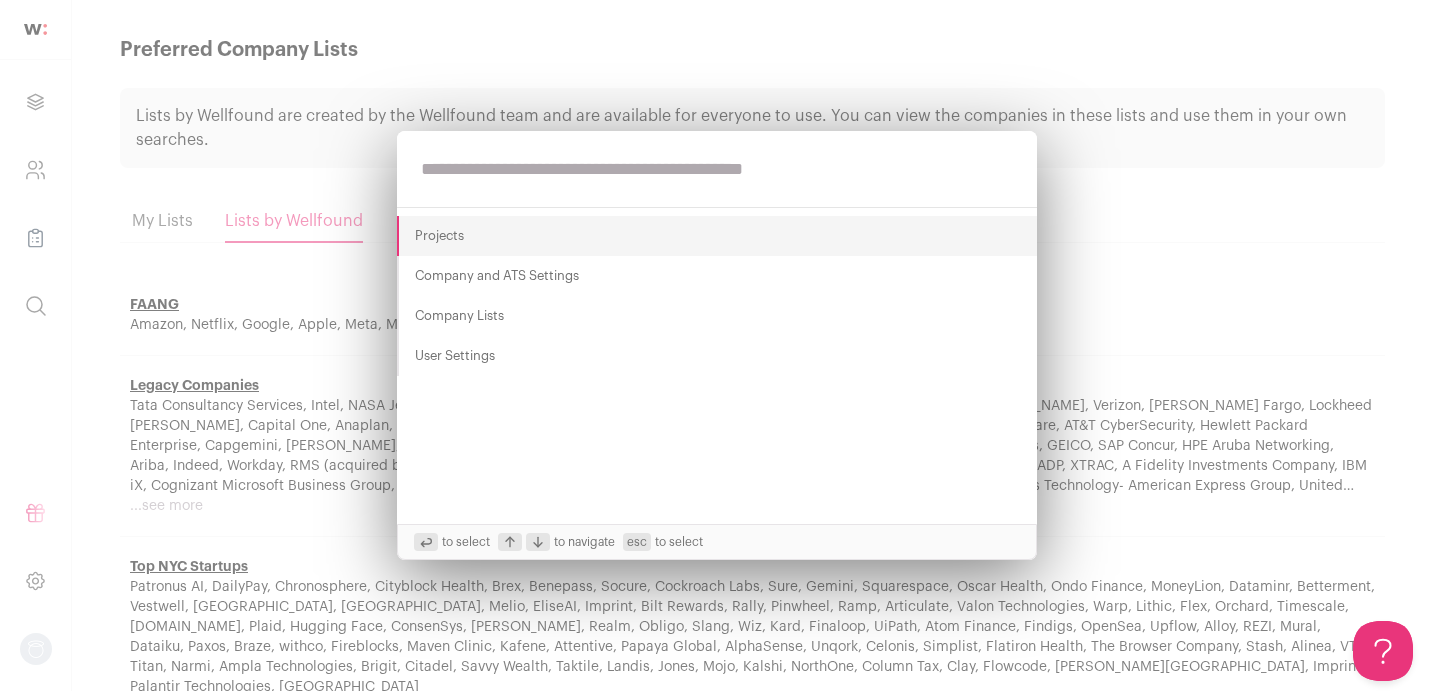 click on "Projects Company and ATS Settings Company Lists User Settings
to select
to navigate
esc
to select" at bounding box center [716, 345] 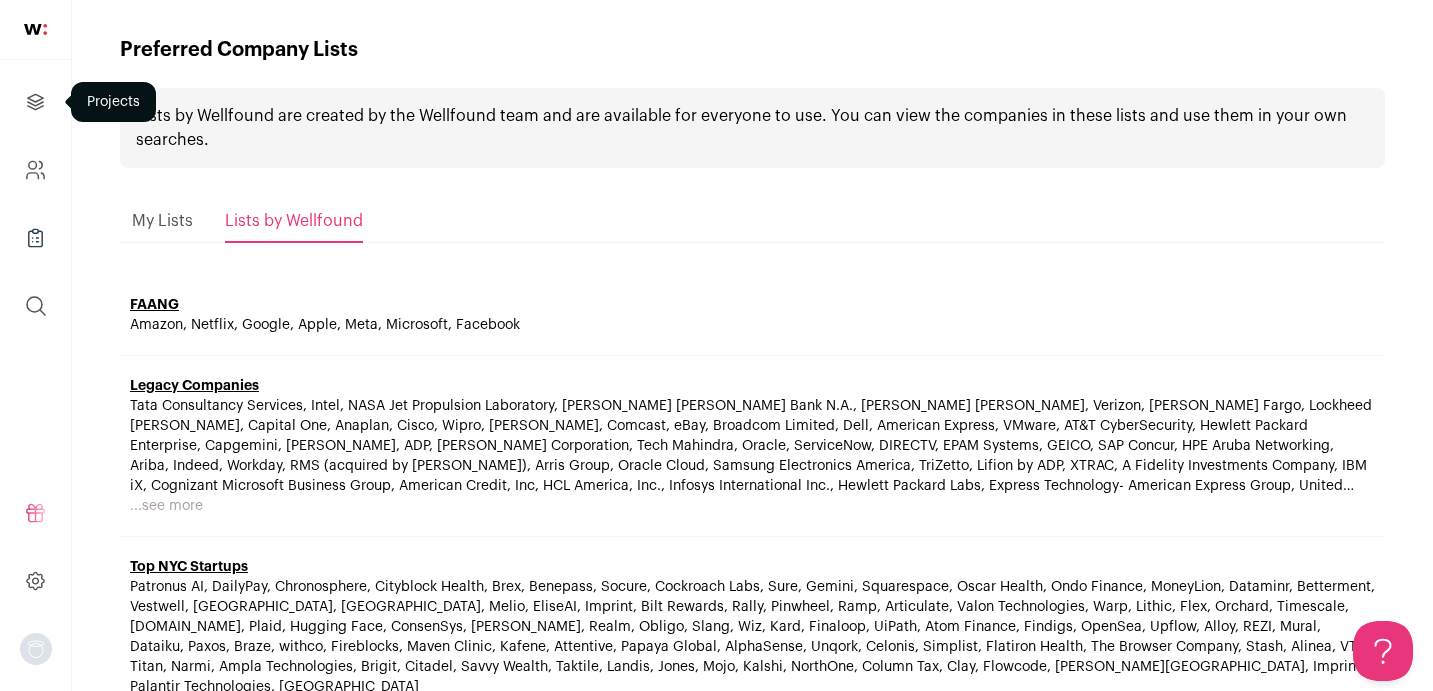 click 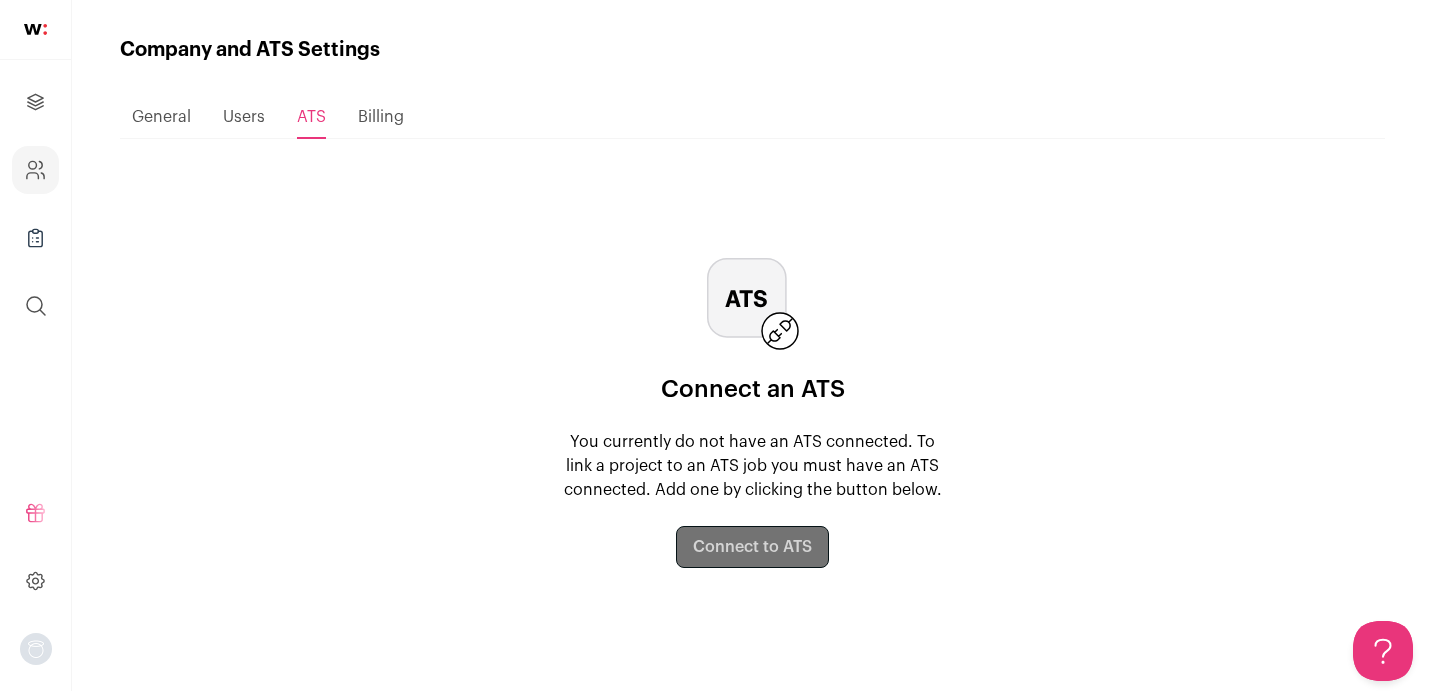 scroll, scrollTop: 0, scrollLeft: 0, axis: both 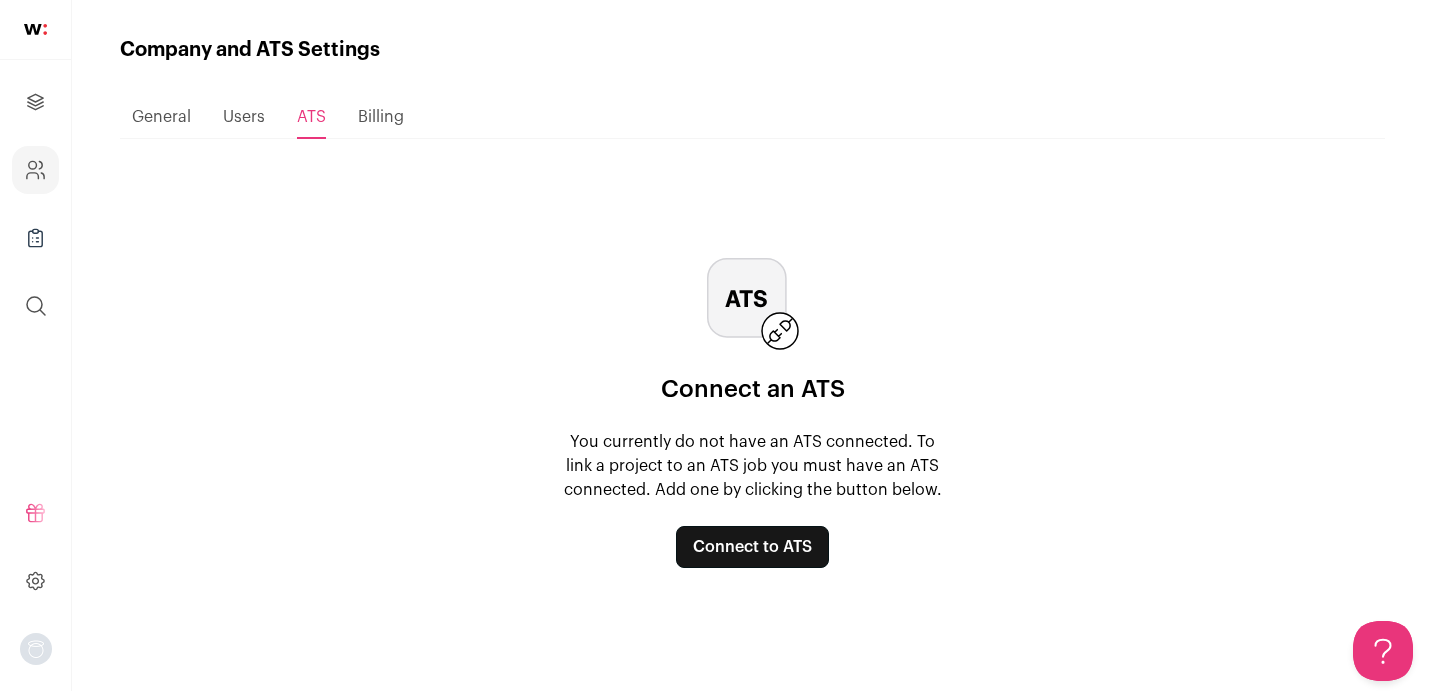 click on "ATS" at bounding box center (311, 117) 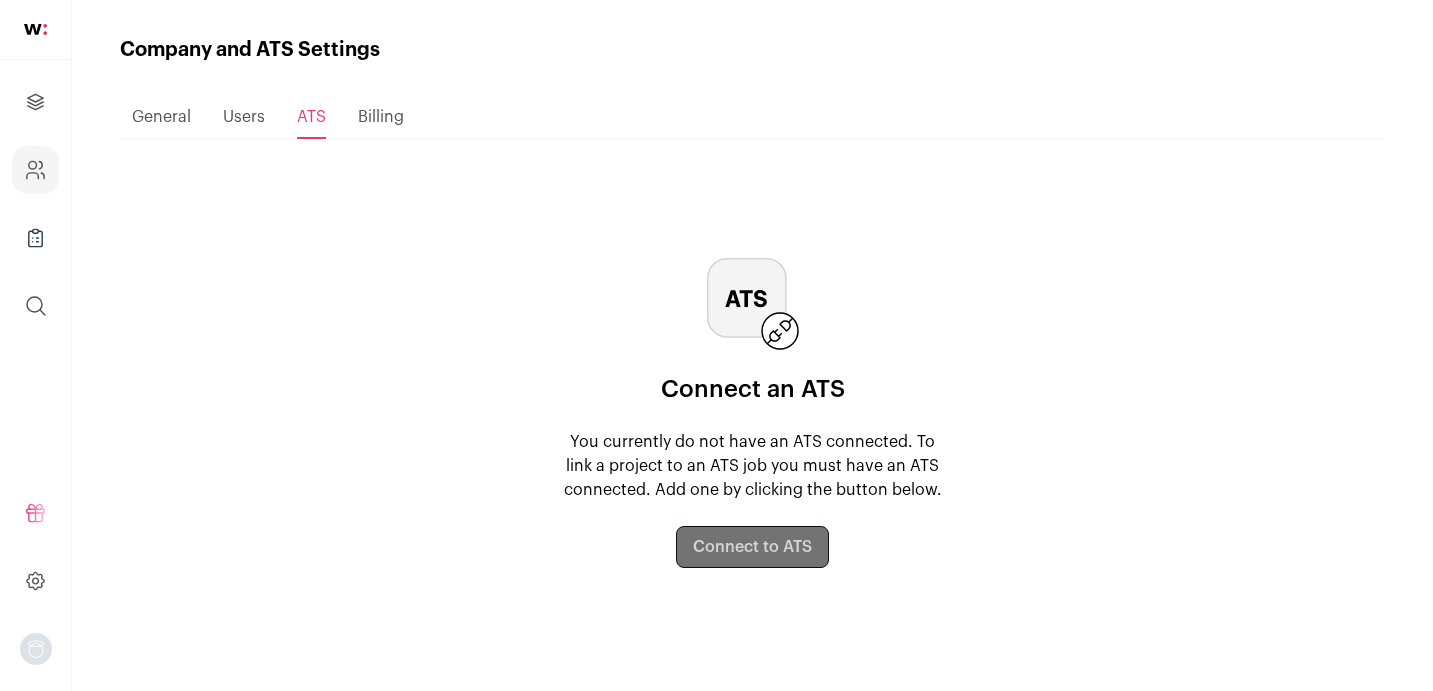 scroll, scrollTop: 0, scrollLeft: 0, axis: both 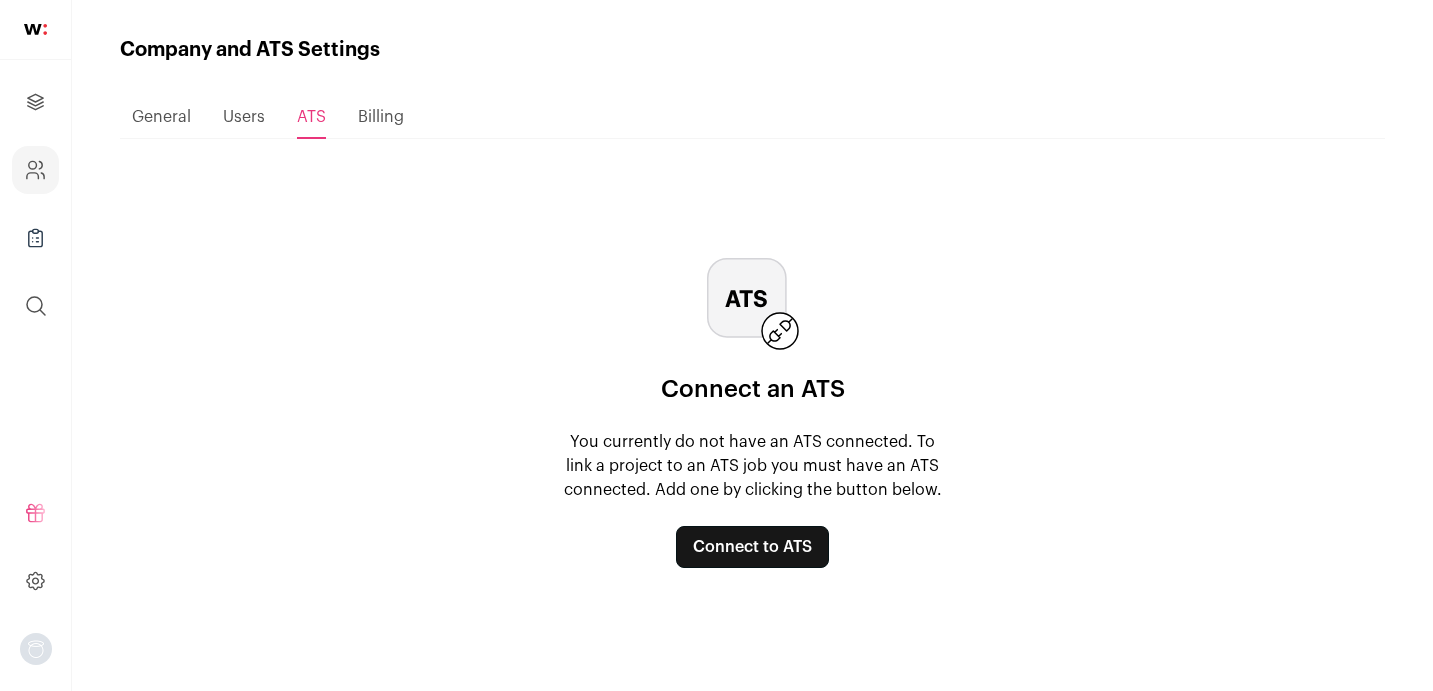 click on "Billing" at bounding box center (381, 117) 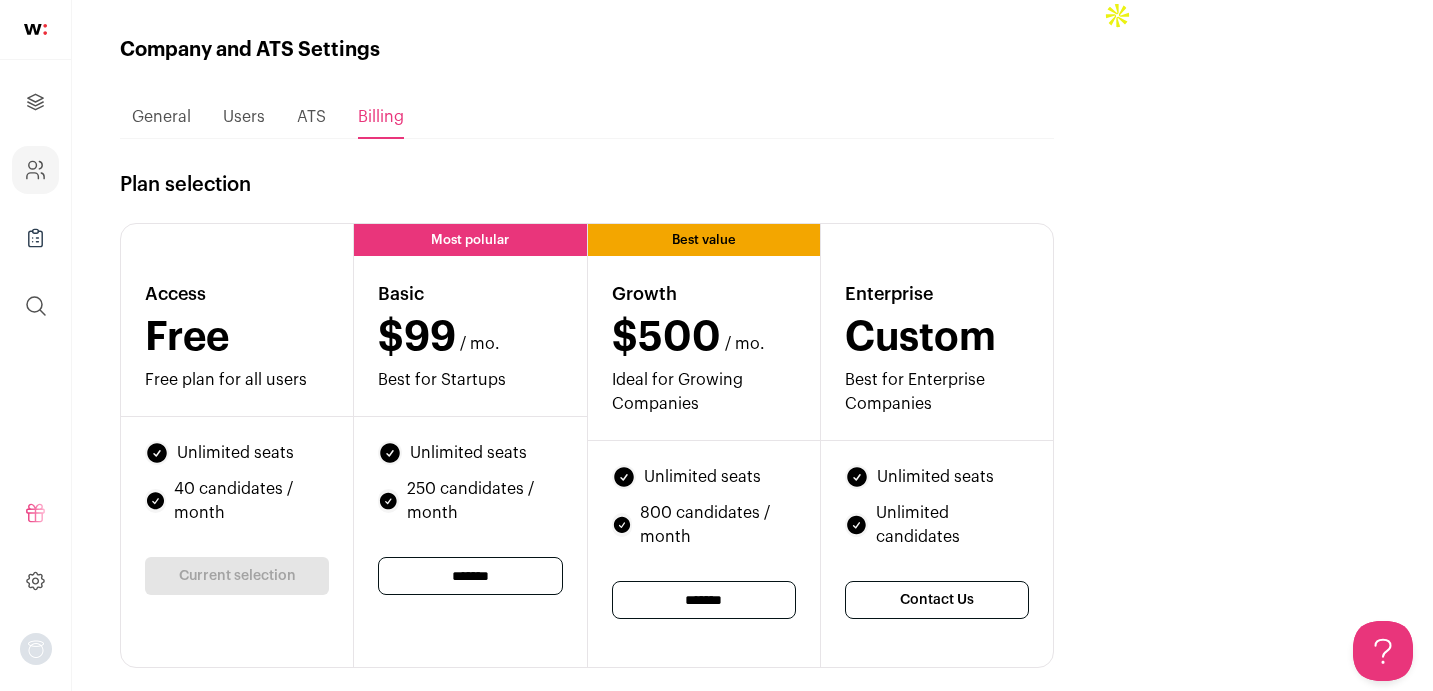 scroll, scrollTop: 21, scrollLeft: 0, axis: vertical 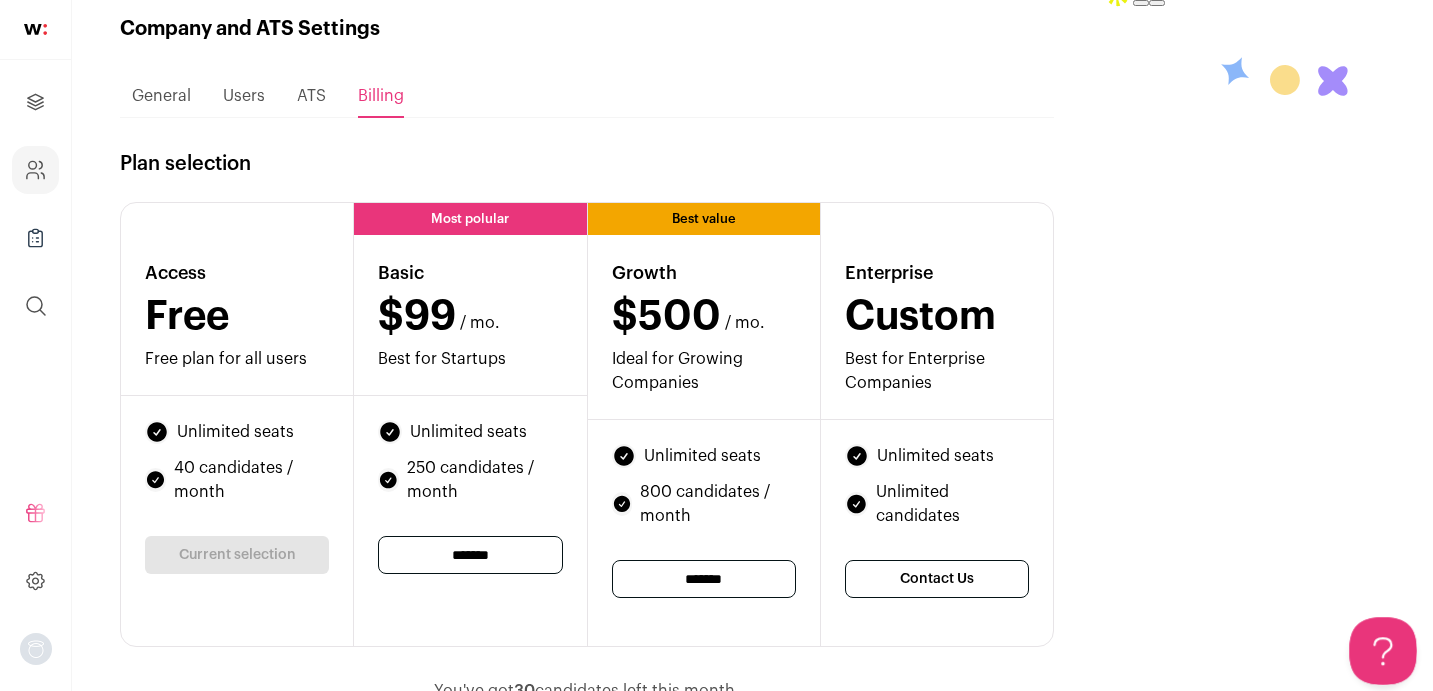 click at bounding box center (1379, 647) 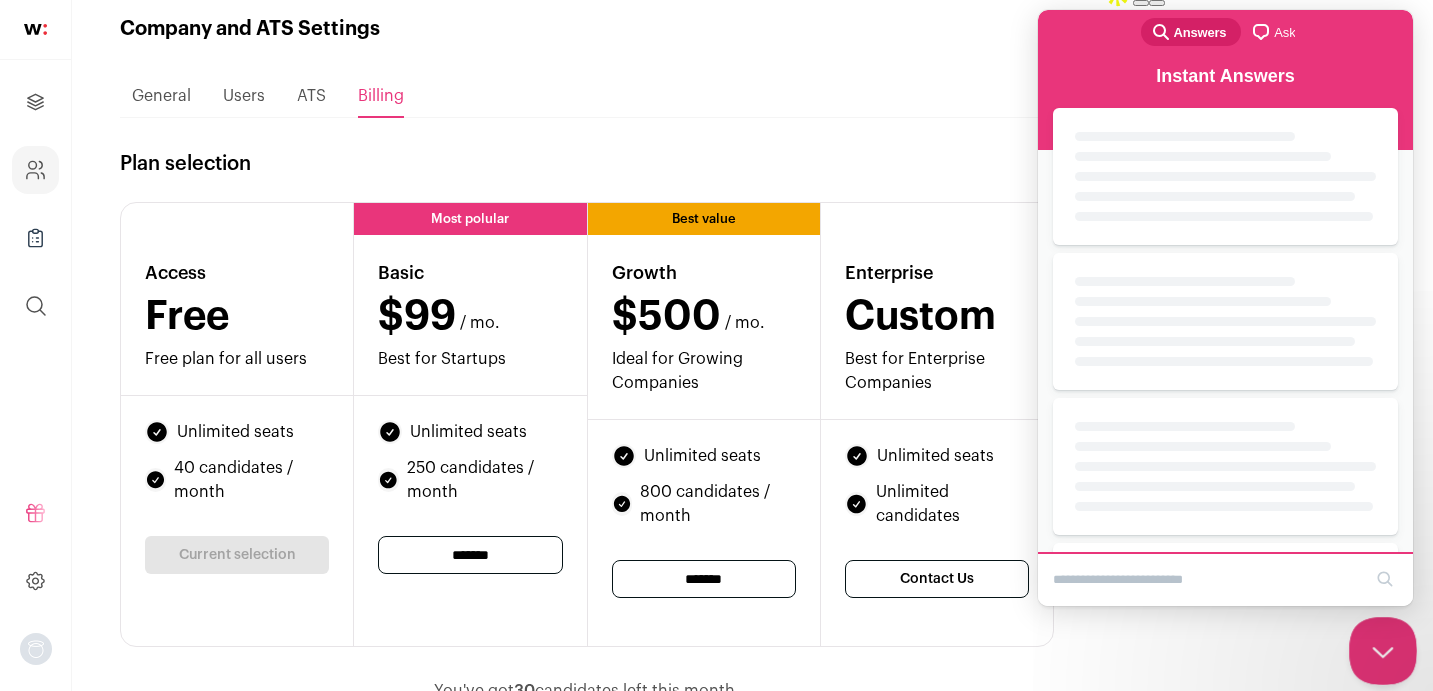 scroll, scrollTop: 0, scrollLeft: 0, axis: both 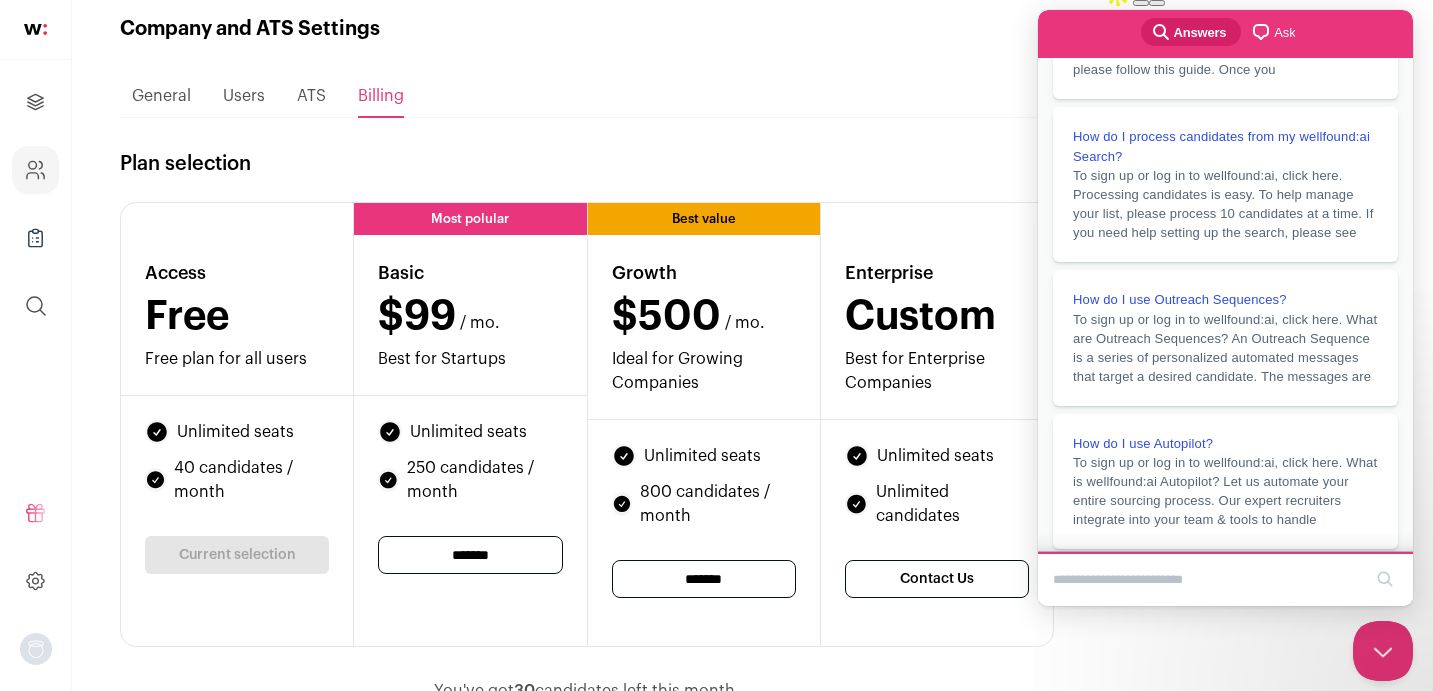 click on "General
Users
ATS
Billing" at bounding box center [587, 96] 